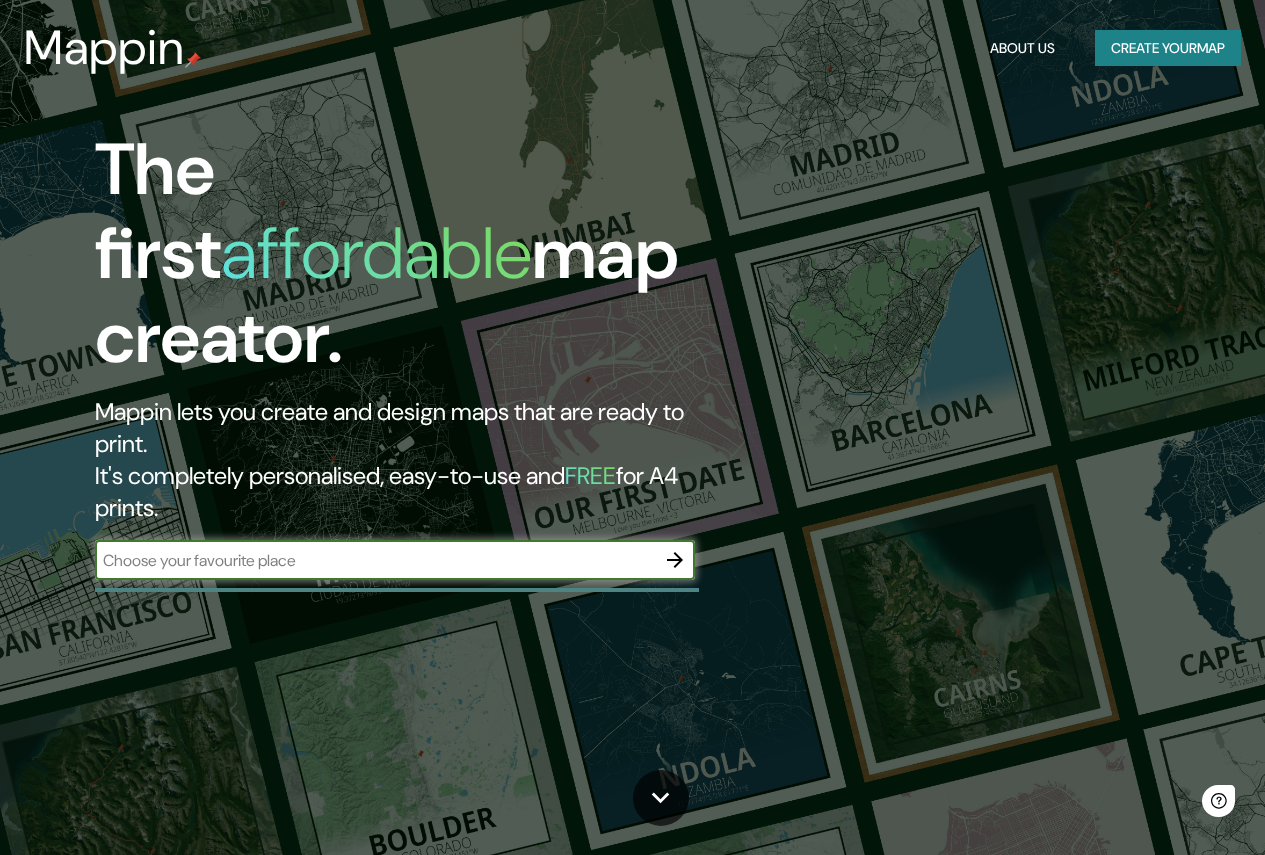 scroll, scrollTop: 0, scrollLeft: 0, axis: both 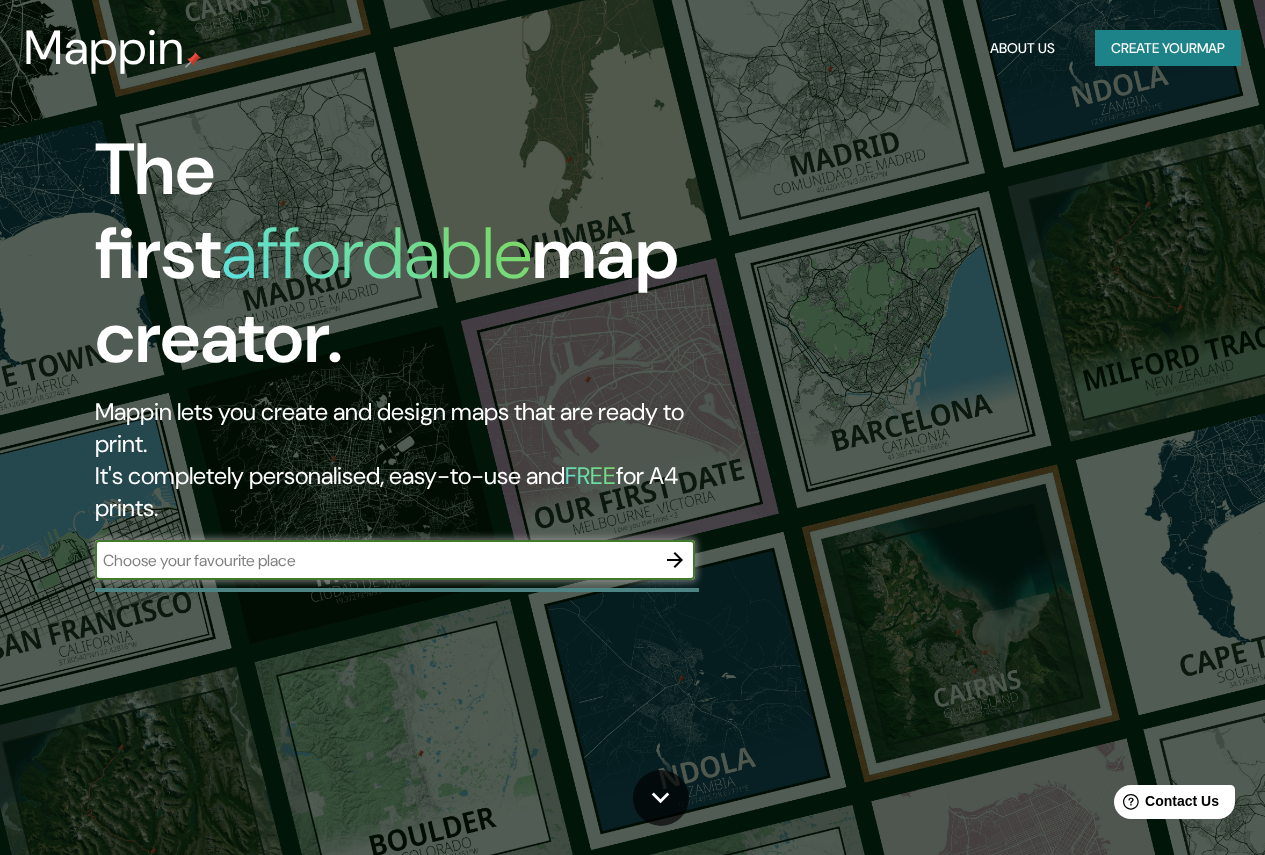 click at bounding box center (375, 560) 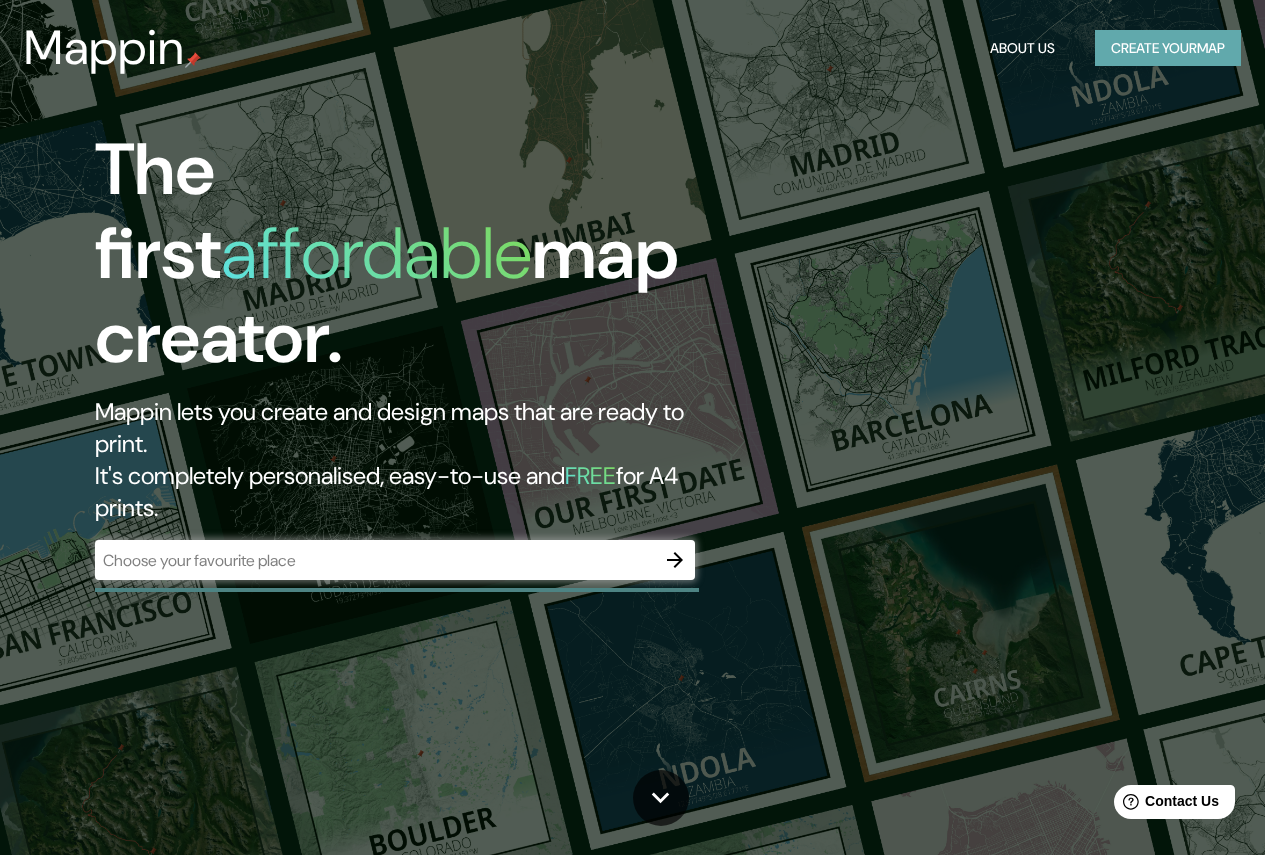 click on "Create your   map" at bounding box center (1168, 48) 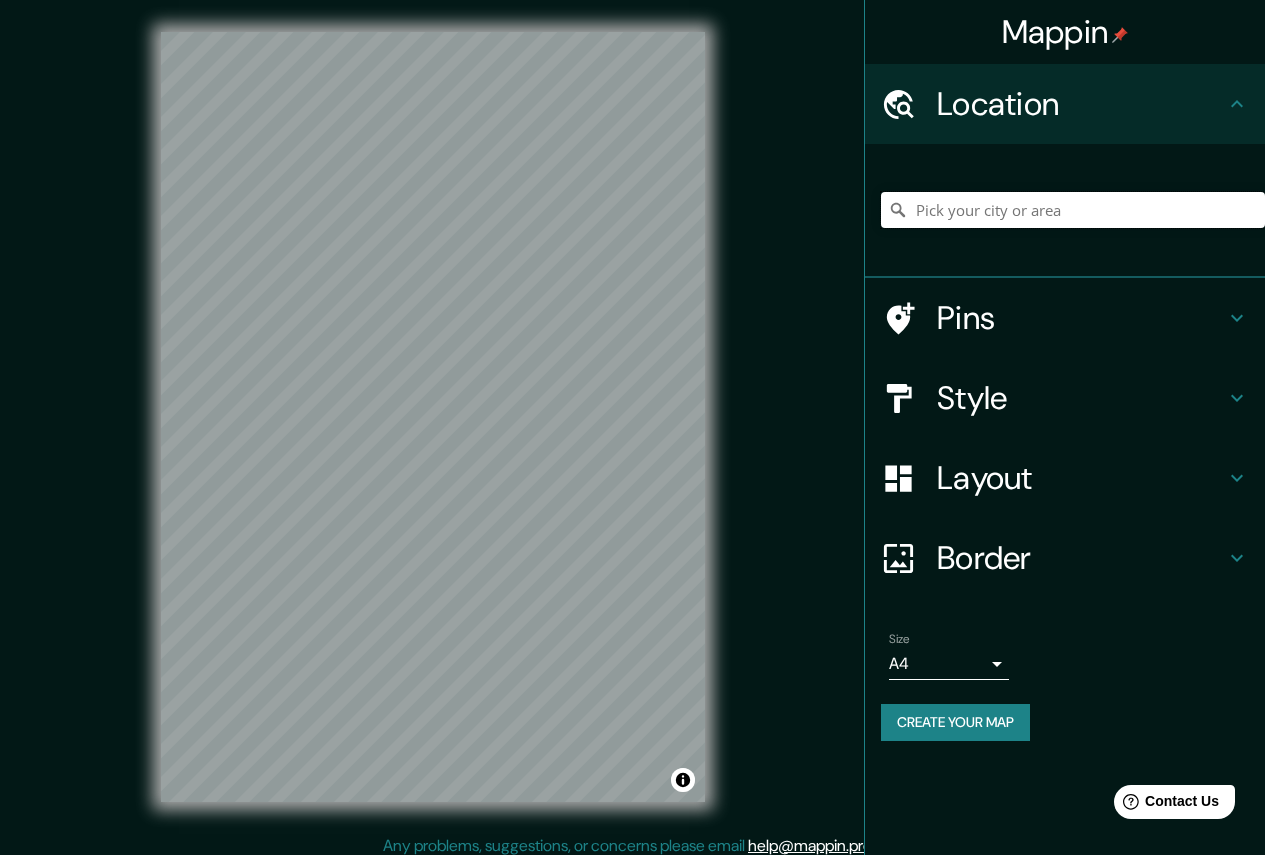 click at bounding box center (1073, 210) 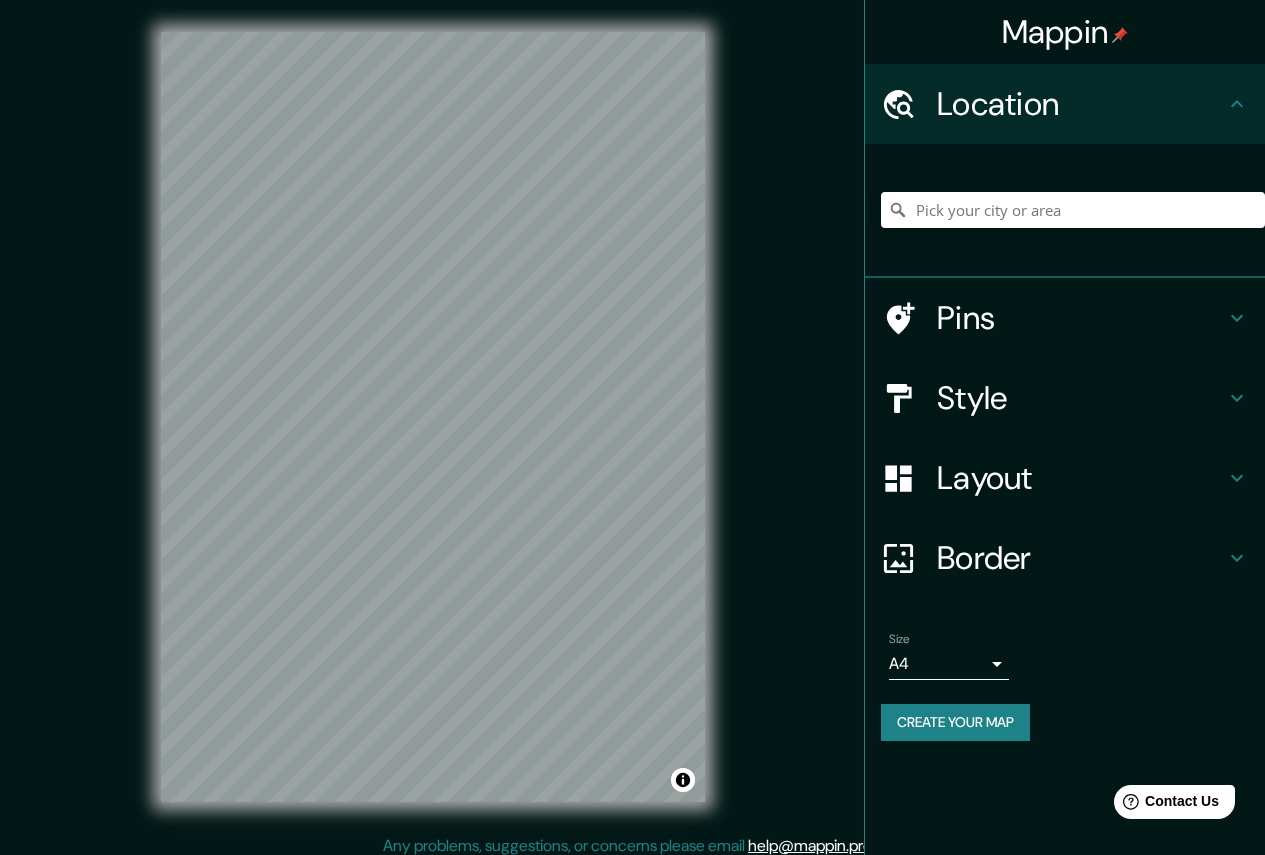 click on "Mappin Location Pins Style Layout Border Choose a border.  Hint : you can make layers of the frame opaque to create some cool effects. None Simple Transparent Fancy Size A4 single Create your map © Mapbox   © OpenStreetMap   Improve this map Any problems, suggestions, or concerns please email    help@mappin.pro . . ." at bounding box center (632, 433) 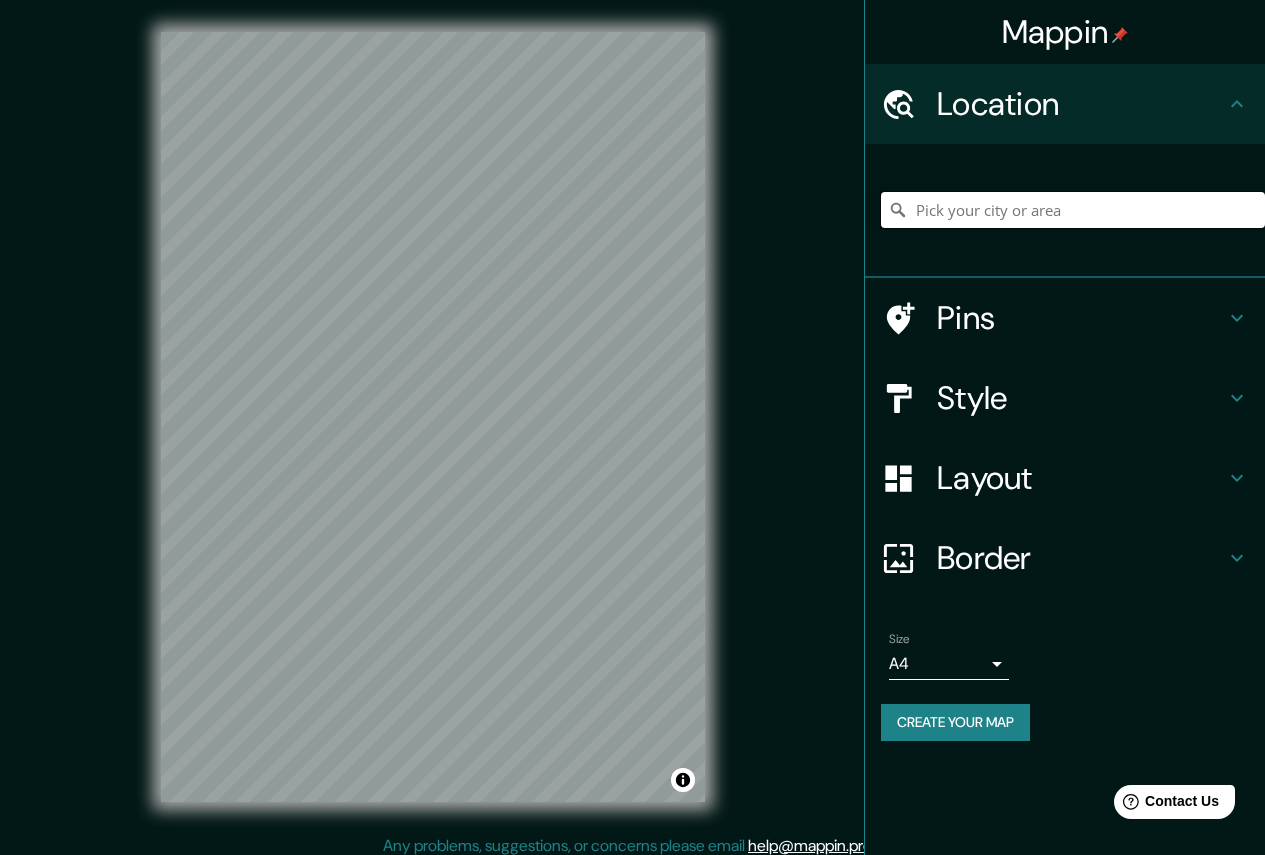 click at bounding box center [1073, 210] 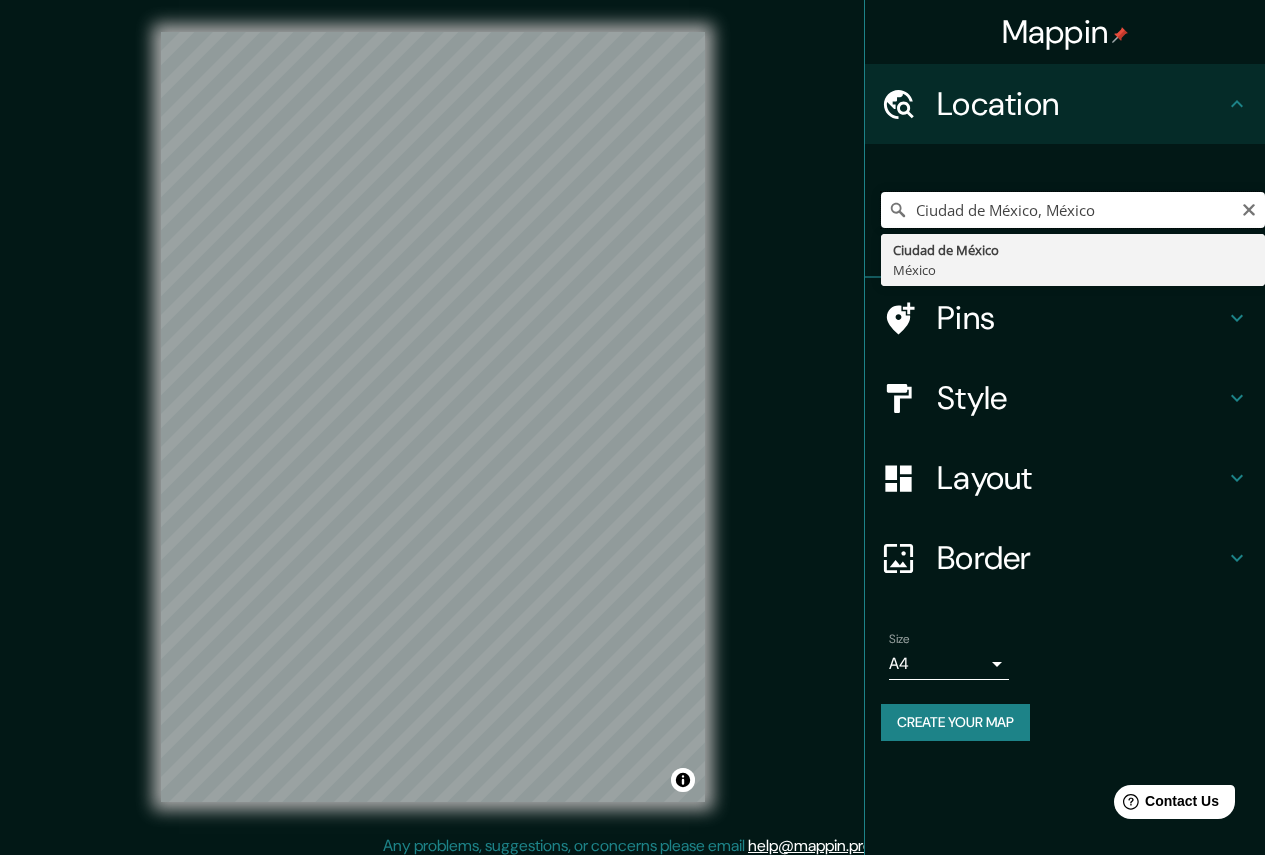 click on "Ciudad de México, México" at bounding box center [1073, 210] 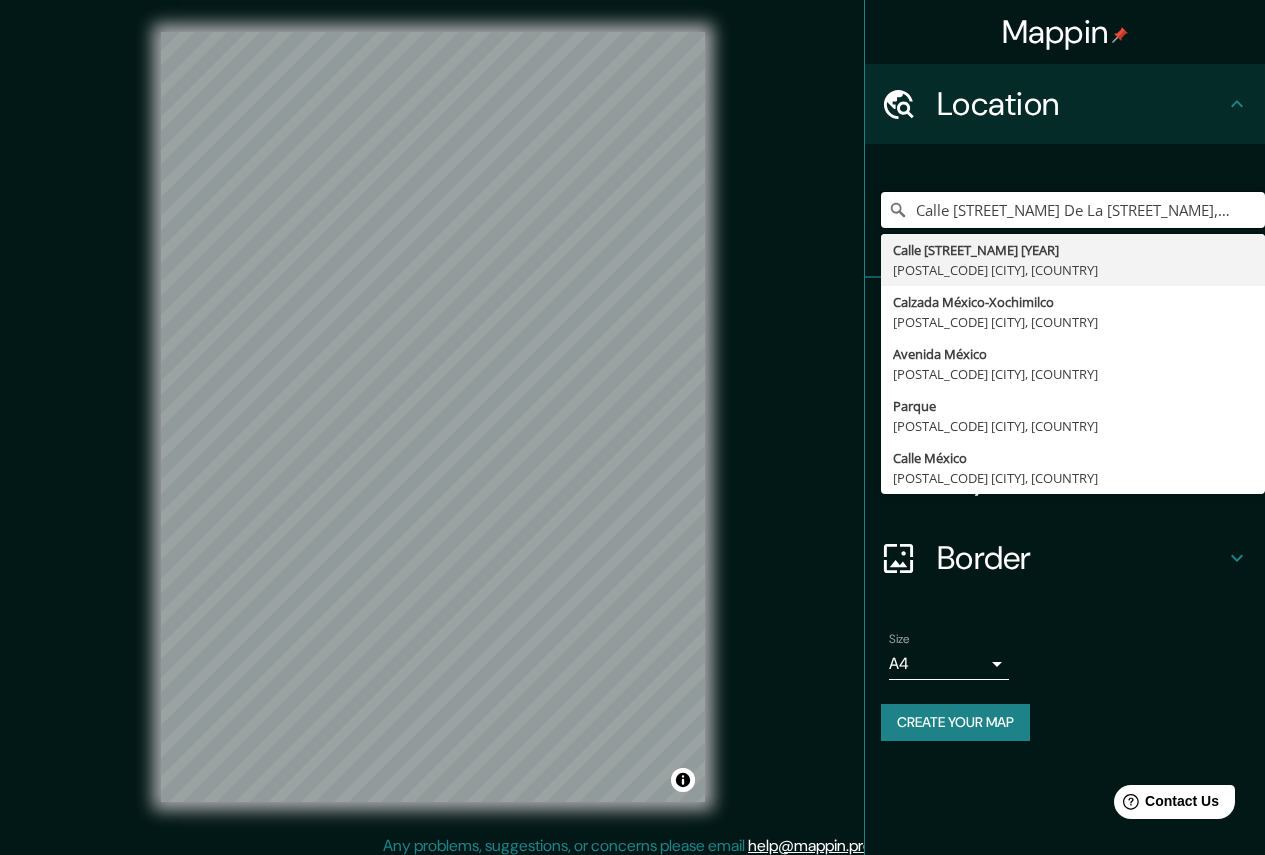 type on "Calle Parque De La Condesa, 04899 Ciudad de México, México" 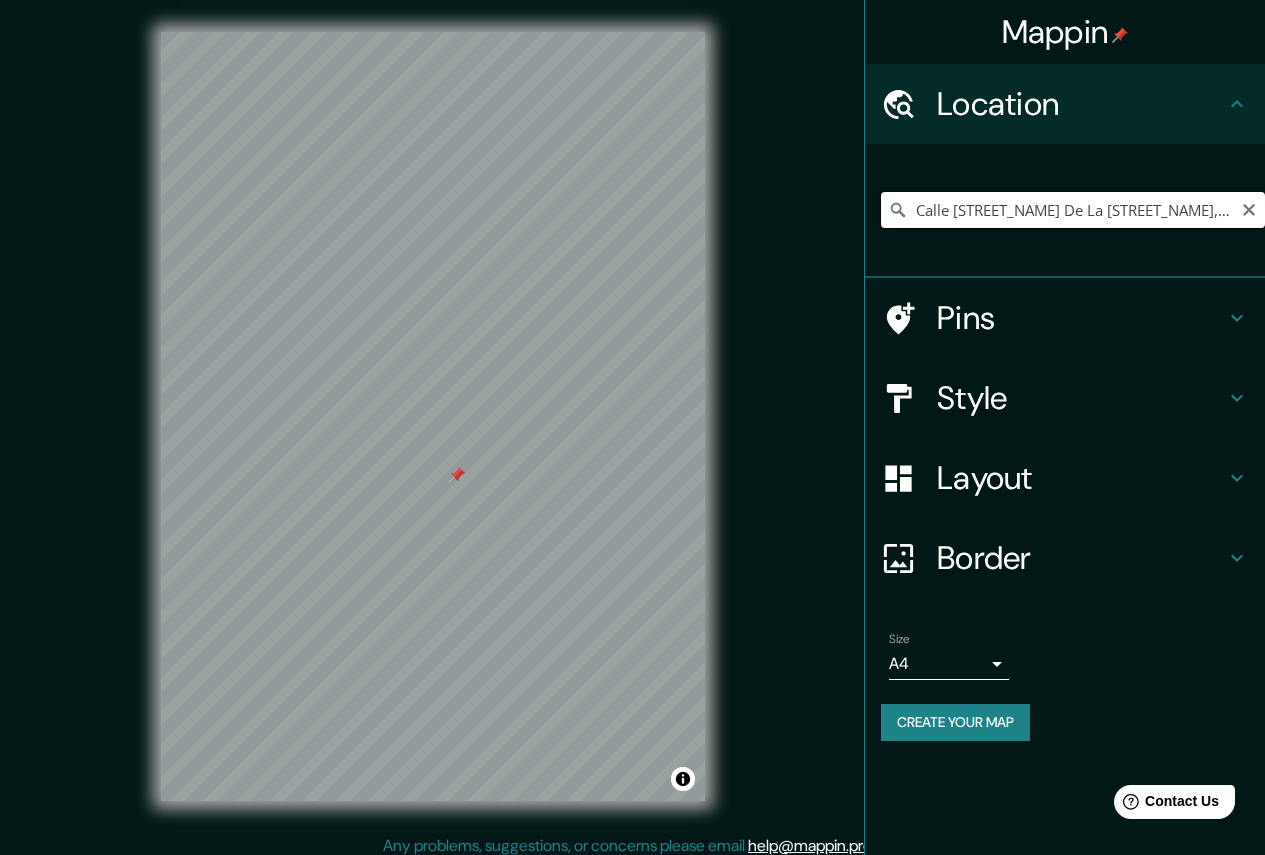 click on "Calle Parque De La Condesa, 04899 Ciudad de México, México" at bounding box center (1073, 210) 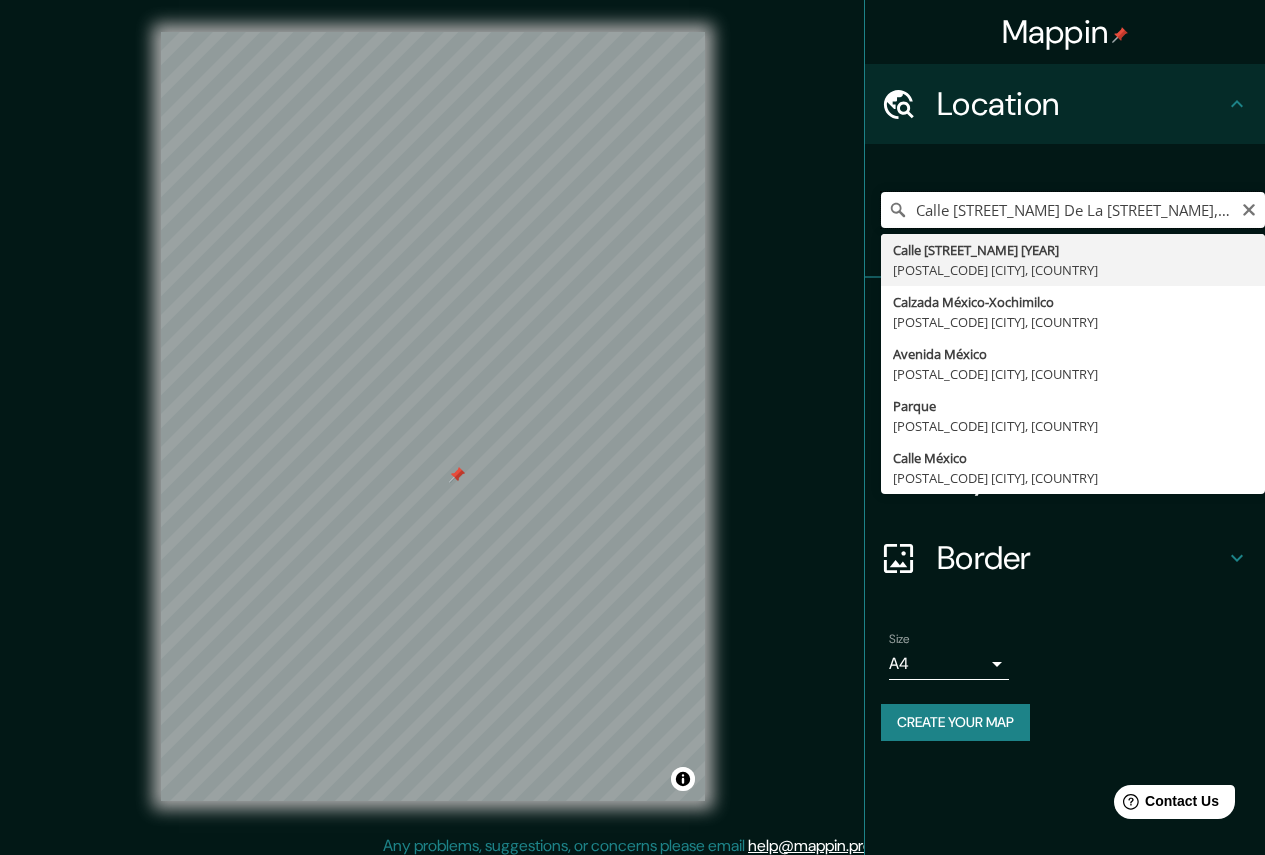 click on "Calle Parque De La Condesa, 04899 Ciudad de México, México" at bounding box center [1073, 210] 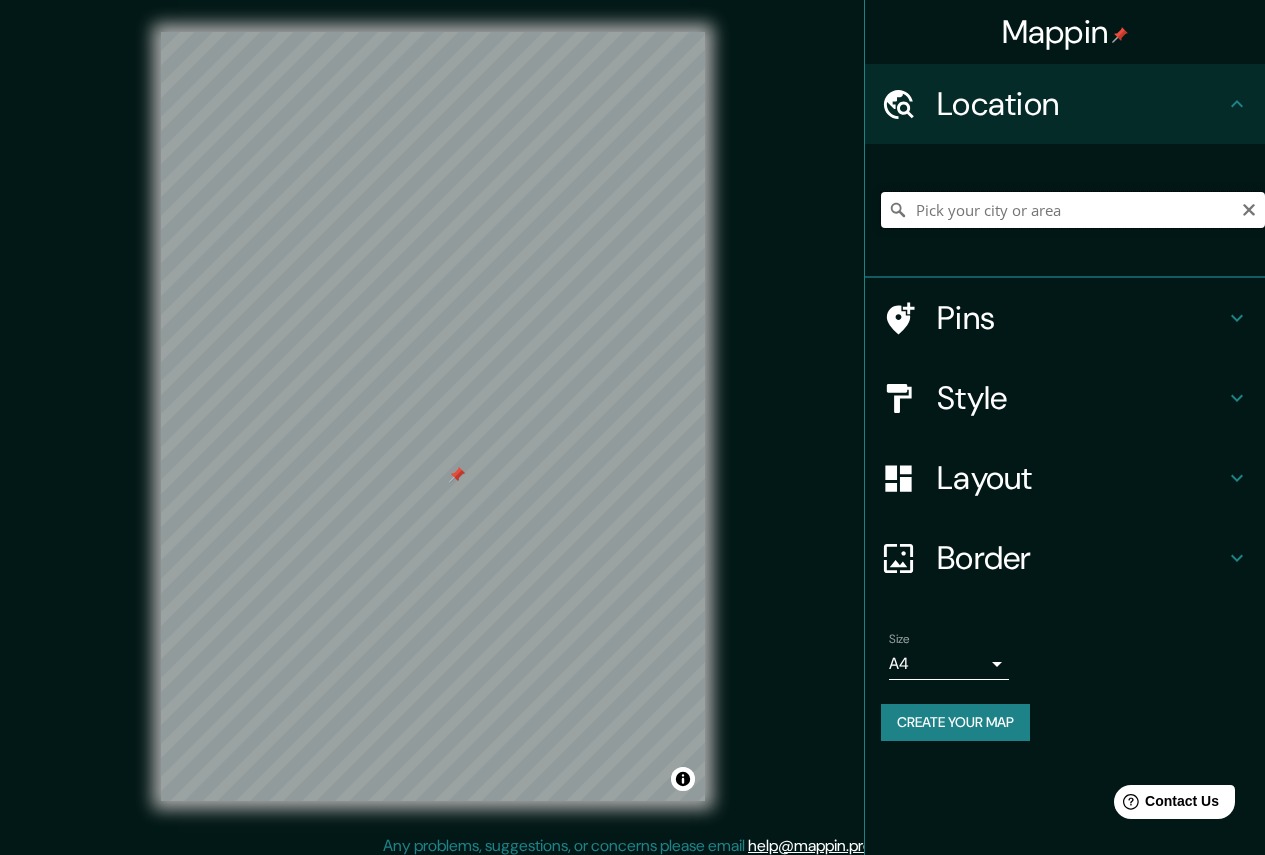 paste on "[STREET] [NUMBER]" 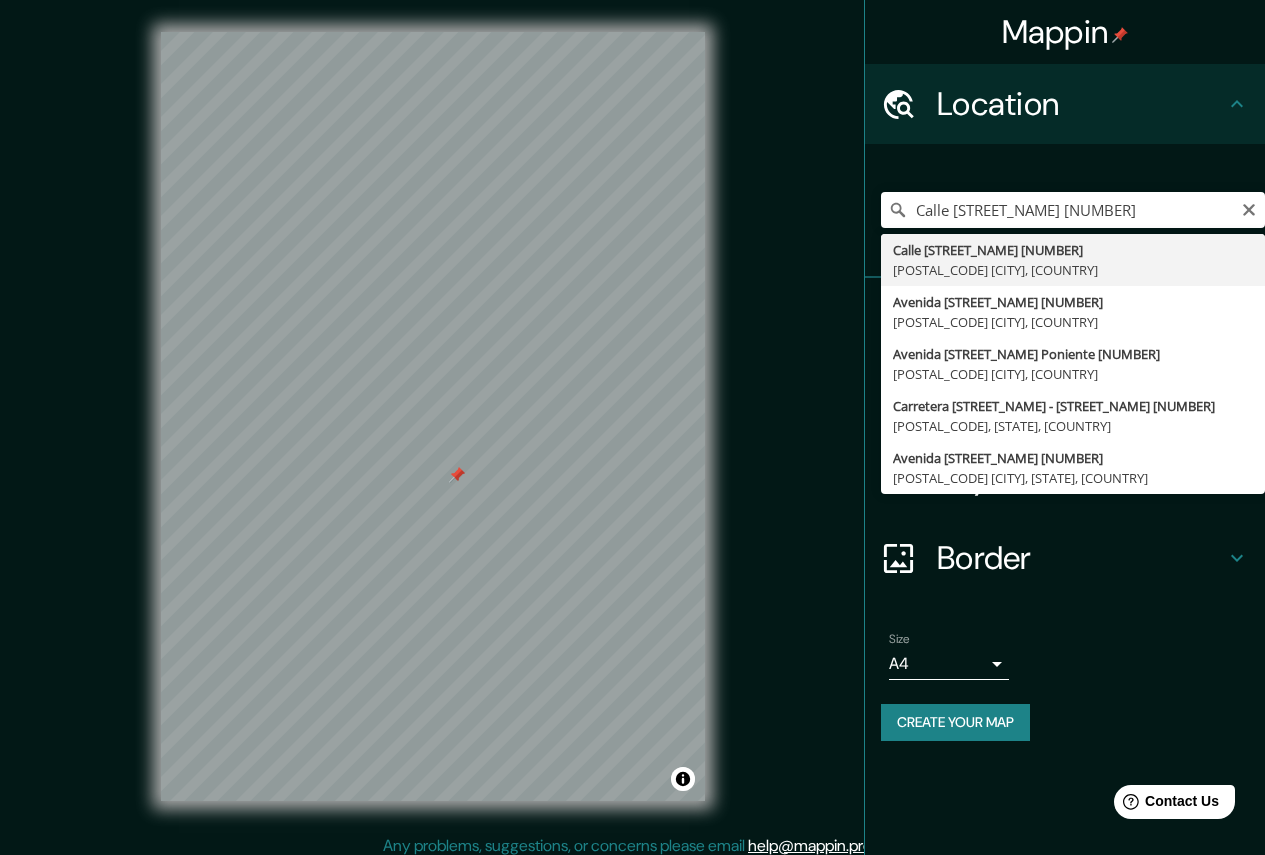 type on "[STREET] [NUMBER], [POSTAL_CODE] [CITY], [COUNTRY]" 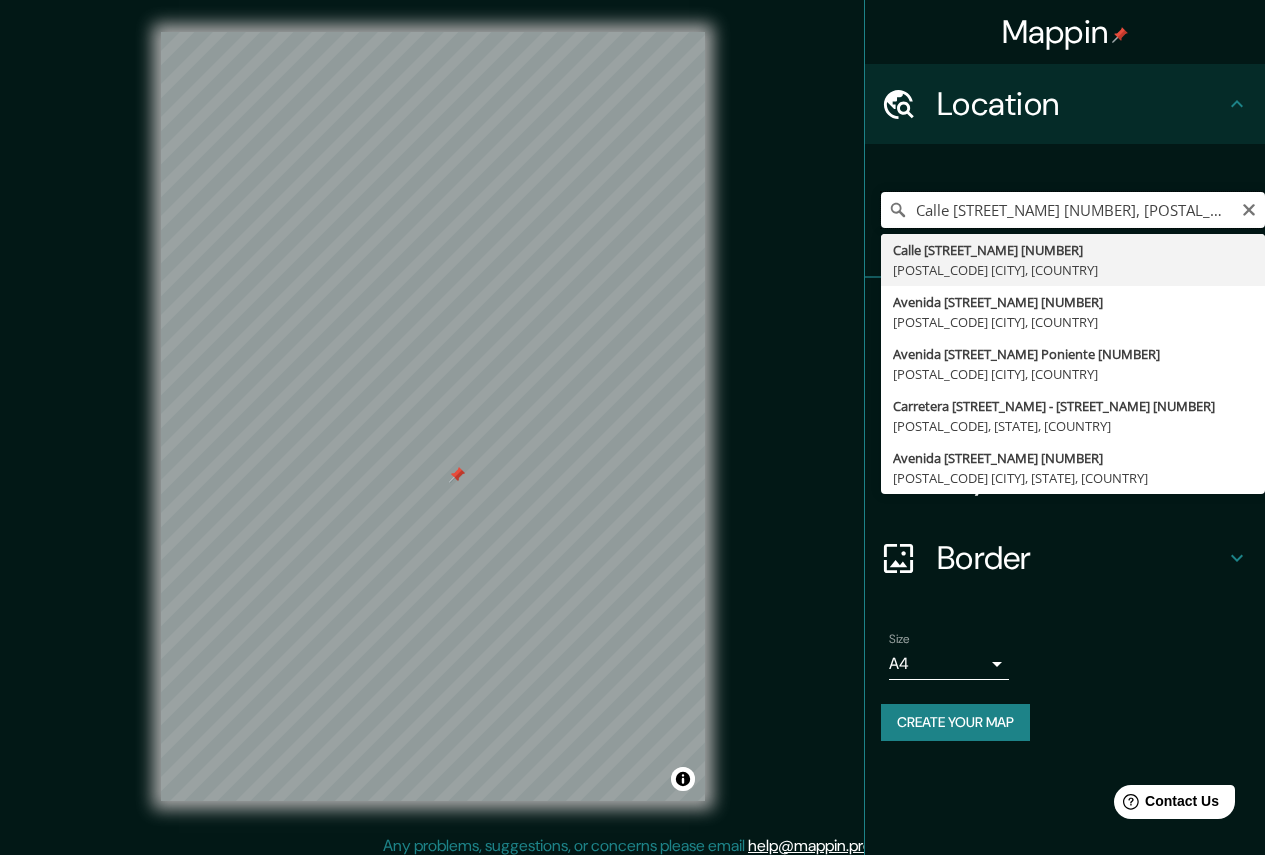 scroll, scrollTop: 0, scrollLeft: 0, axis: both 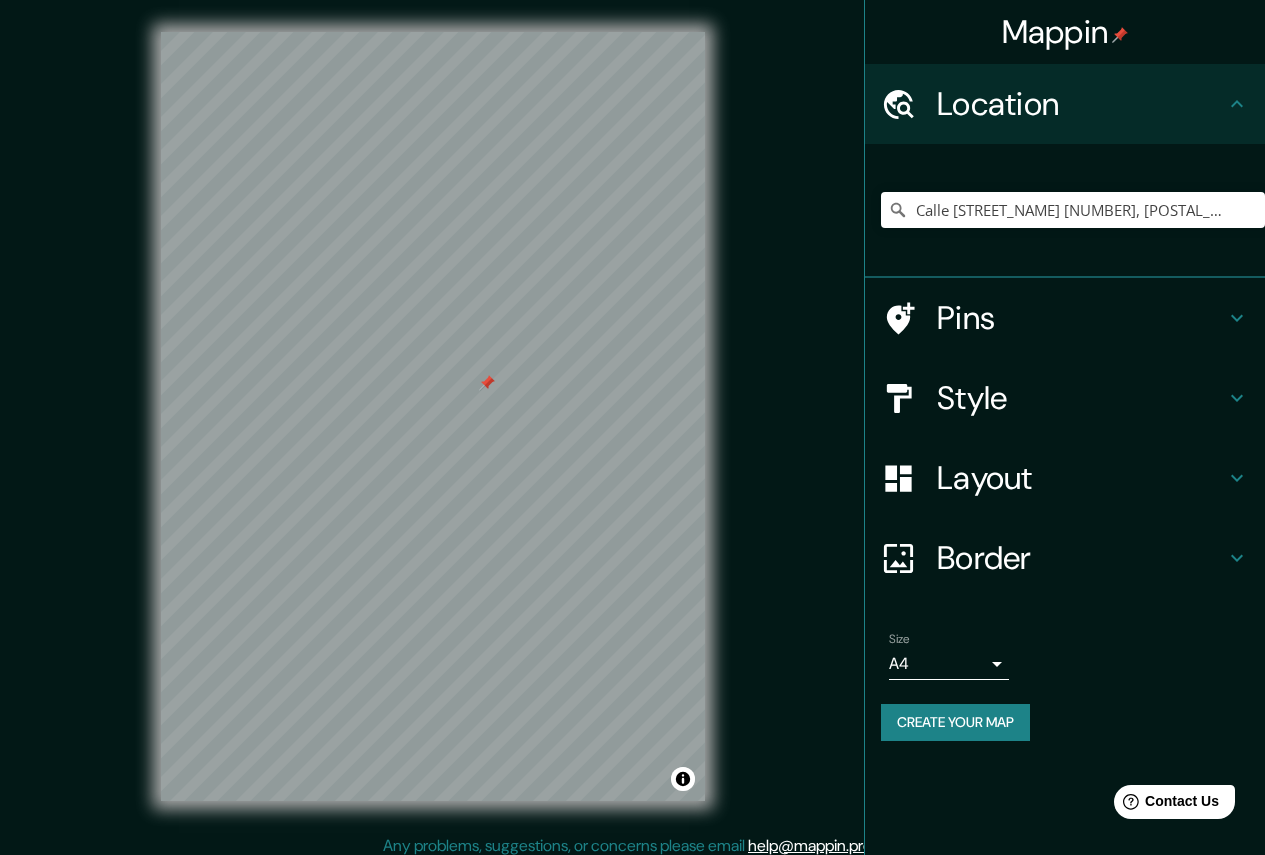 click at bounding box center (487, 383) 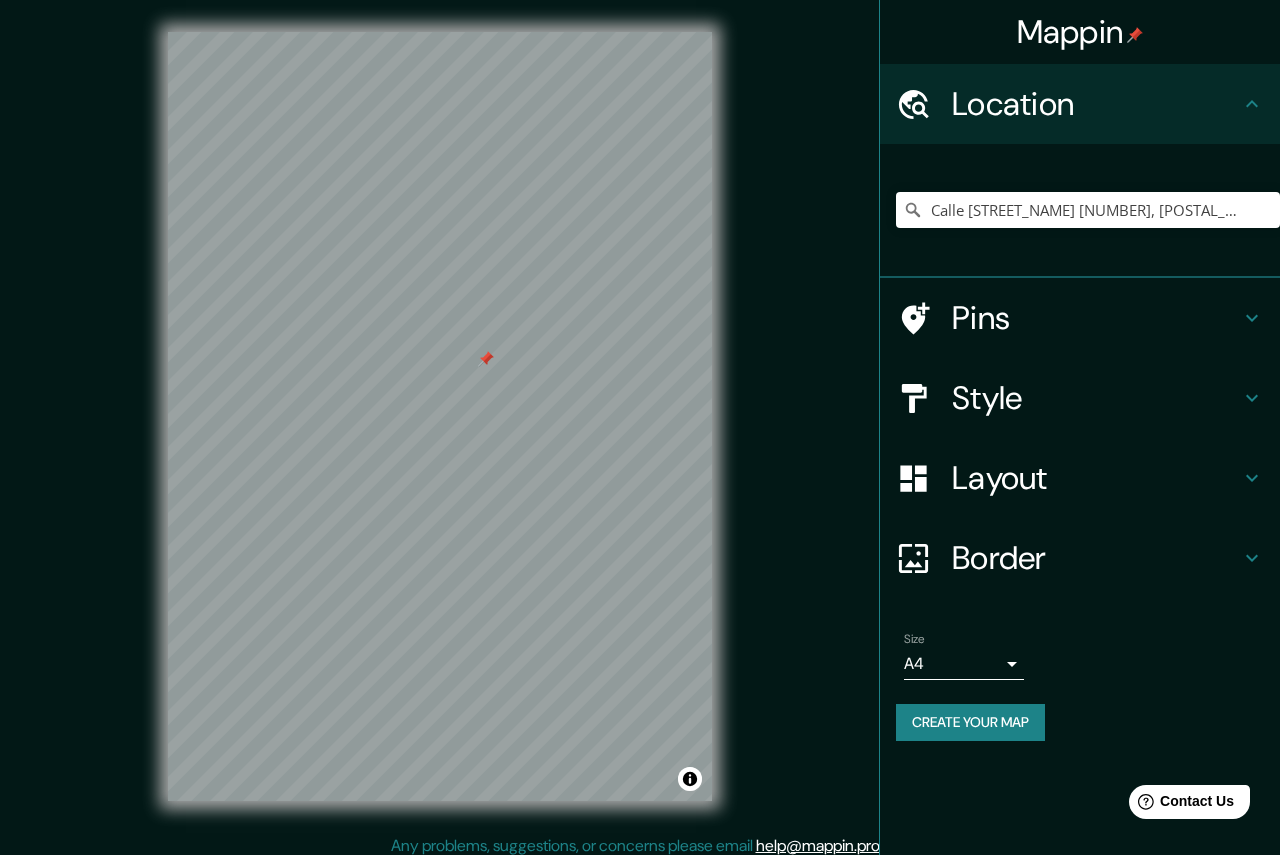 click on "Mappin Location Calle Michoacán 26, 06100 Ciudad de México, México Pins Style Layout Border Choose a border.  Hint : you can make layers of the frame opaque to create some cool effects. None Simple Transparent Fancy Size A4 single Create your map © Mapbox   © OpenStreetMap   Improve this map Any problems, suggestions, or concerns please email    help@mappin.pro . . ." at bounding box center (640, 427) 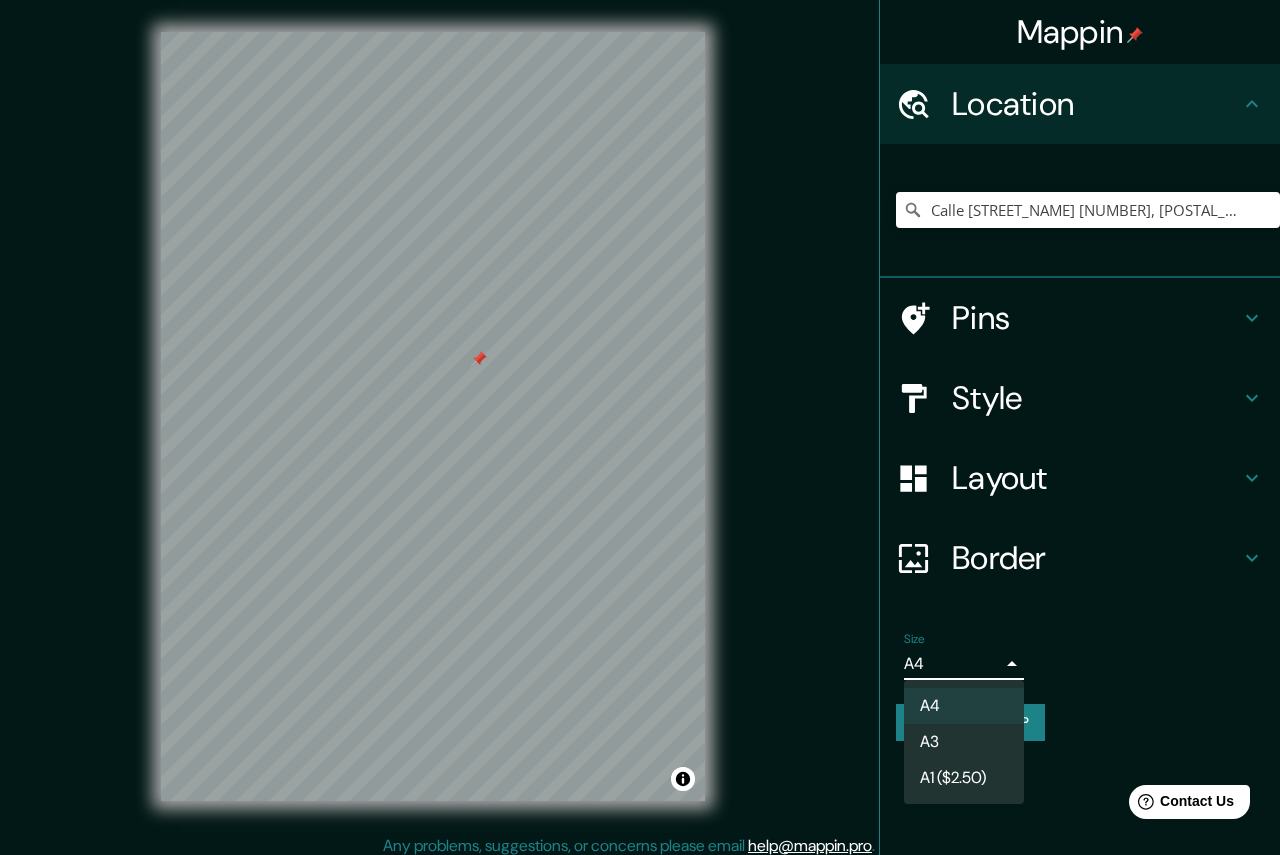 click at bounding box center (640, 427) 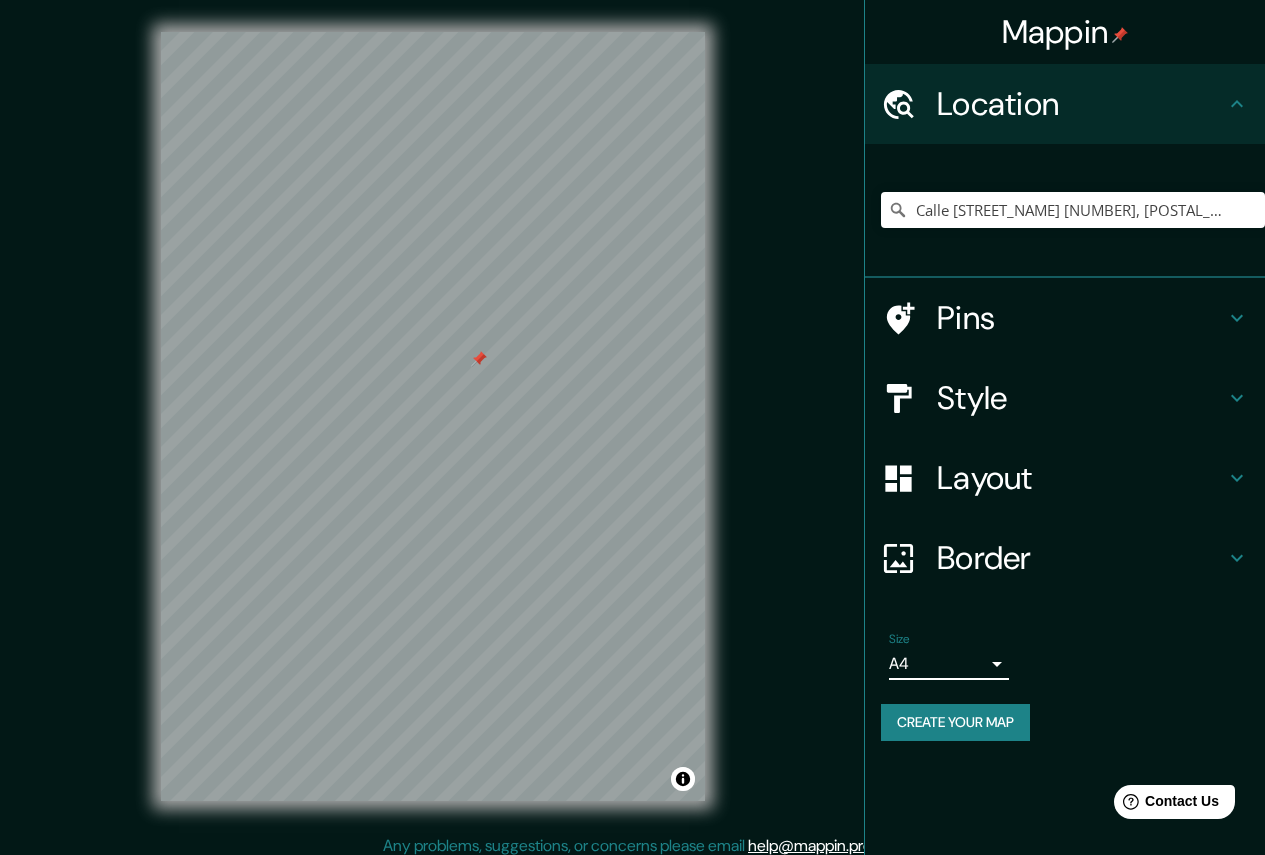 click on "Style" at bounding box center [1081, 398] 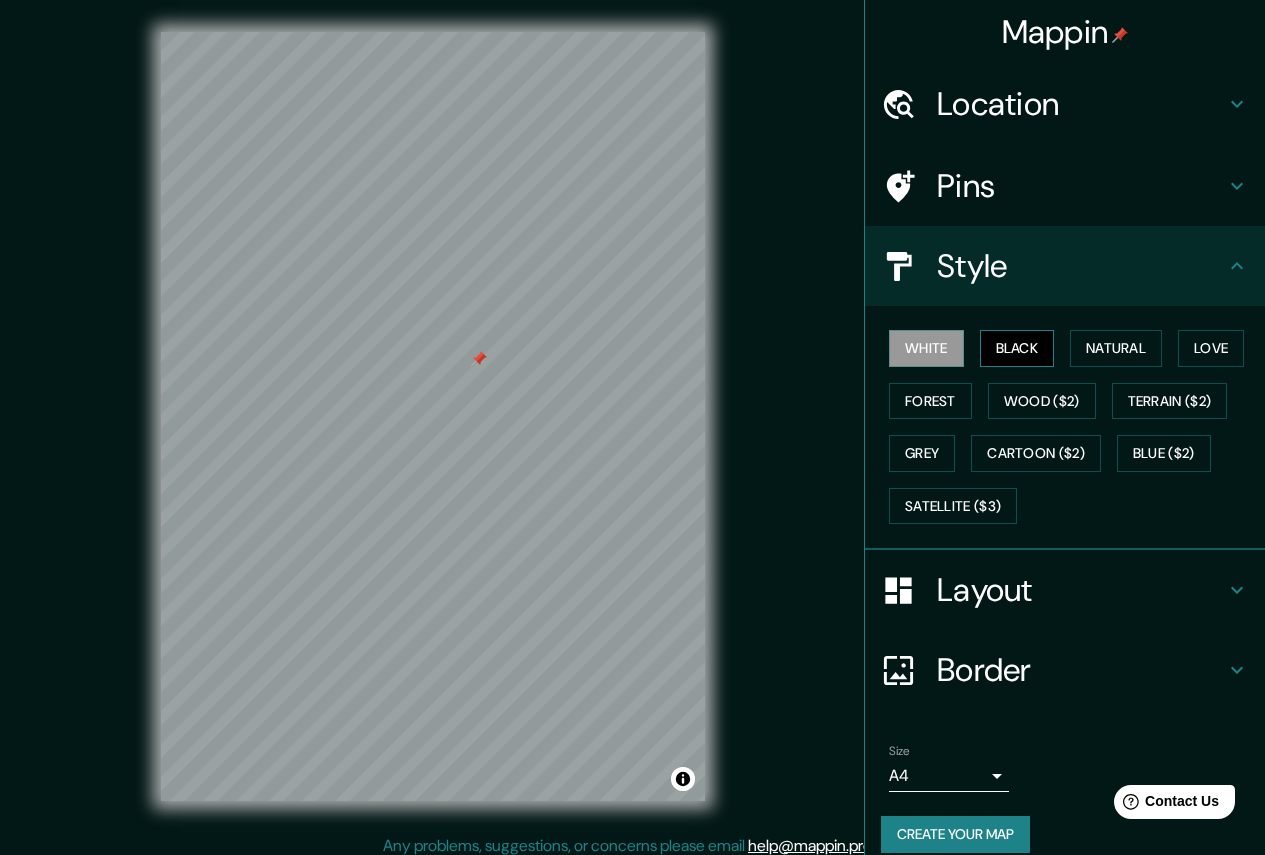 click on "Black" at bounding box center (1017, 348) 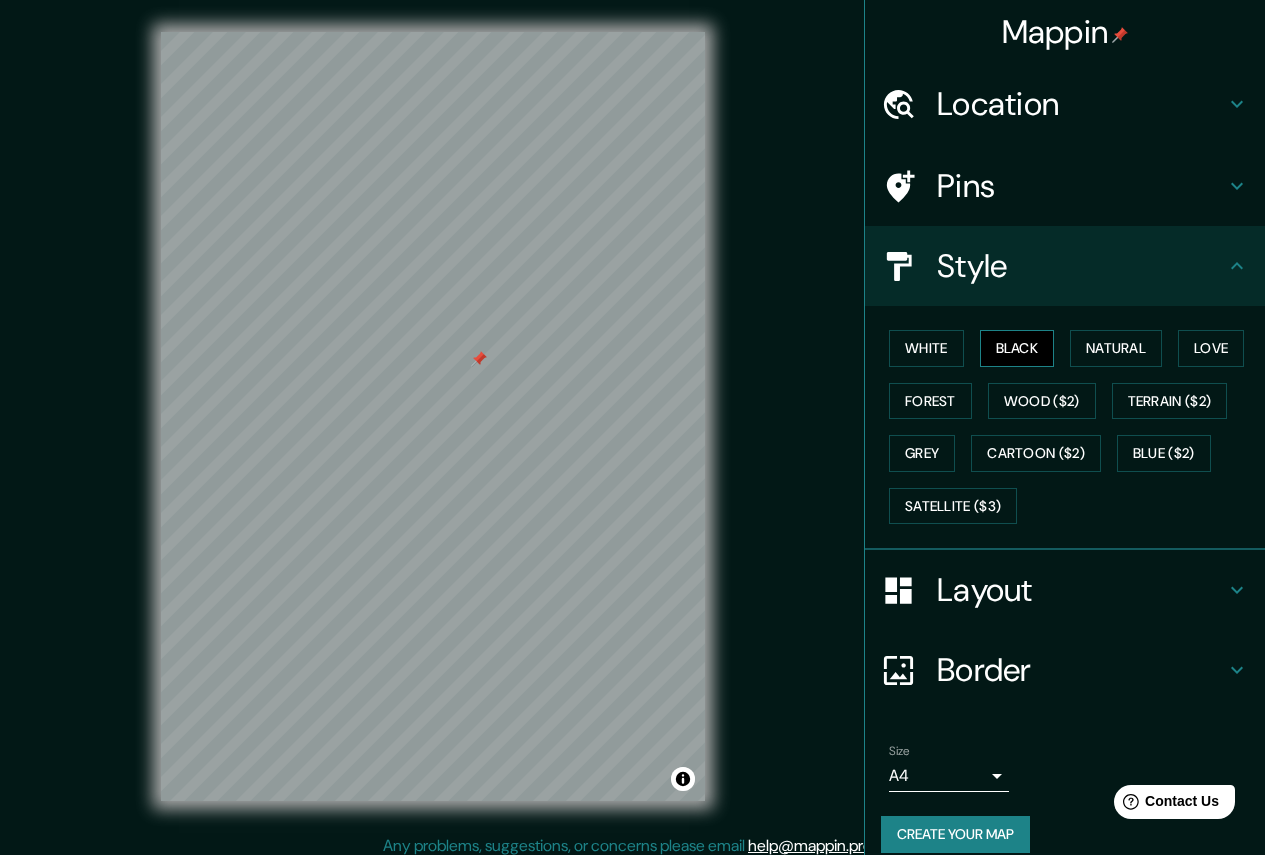 click on "Black" at bounding box center [1017, 348] 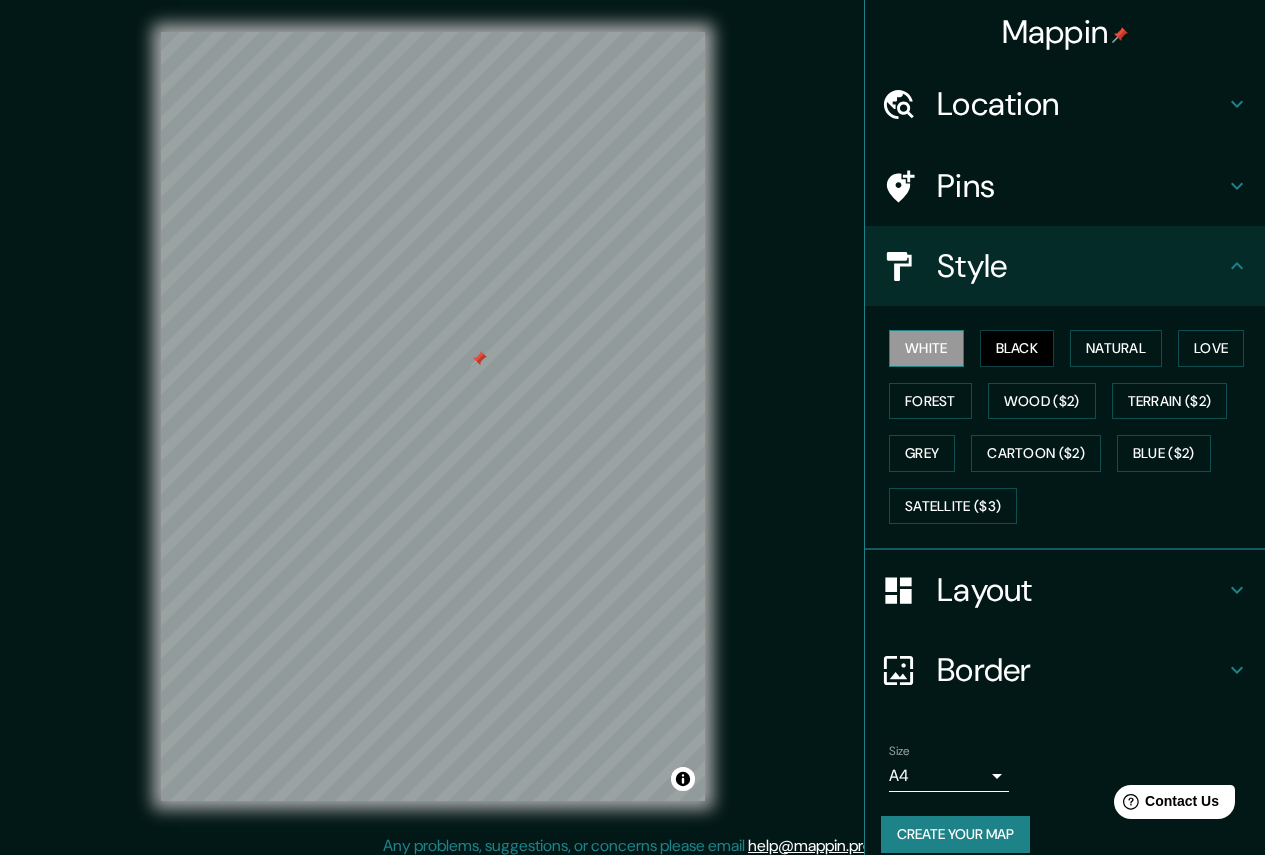 click on "White" at bounding box center (926, 348) 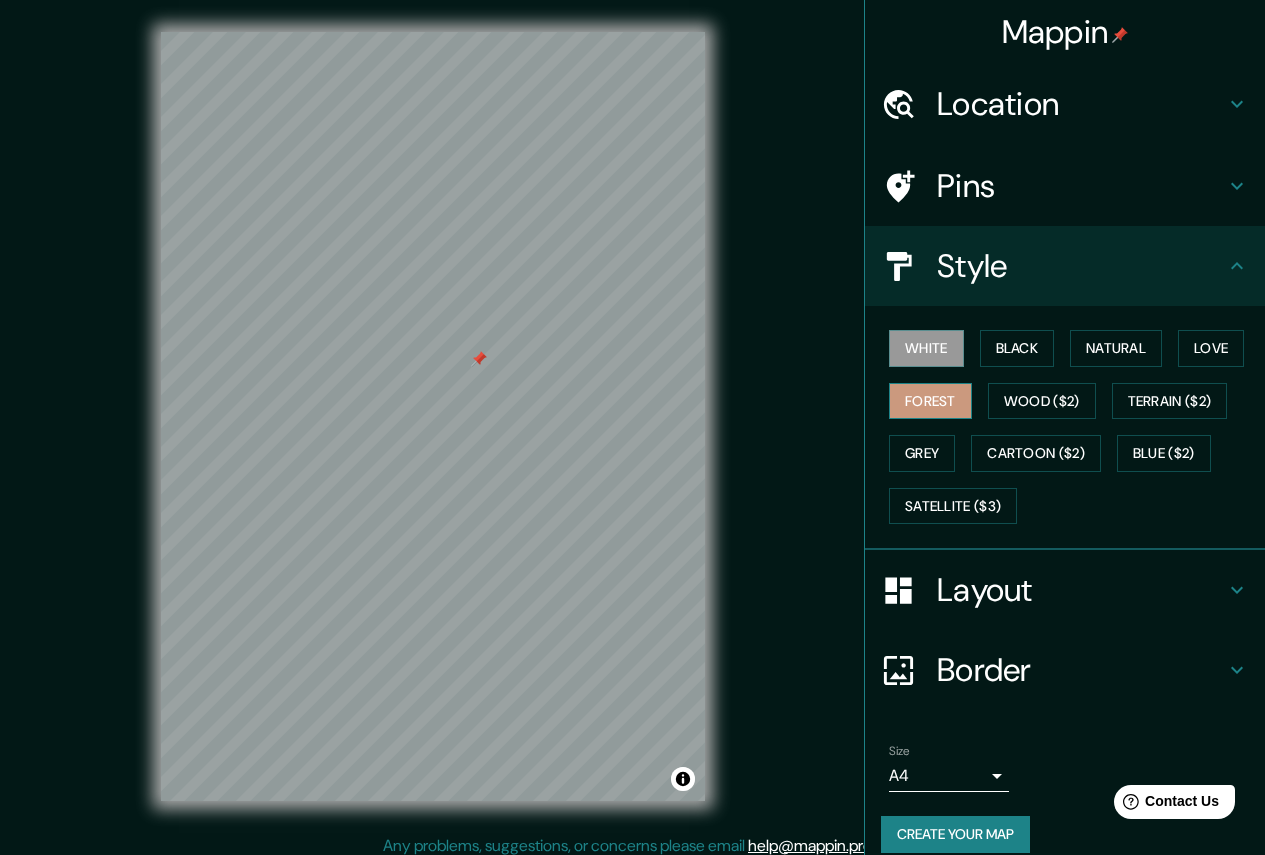 click on "Forest" at bounding box center (930, 401) 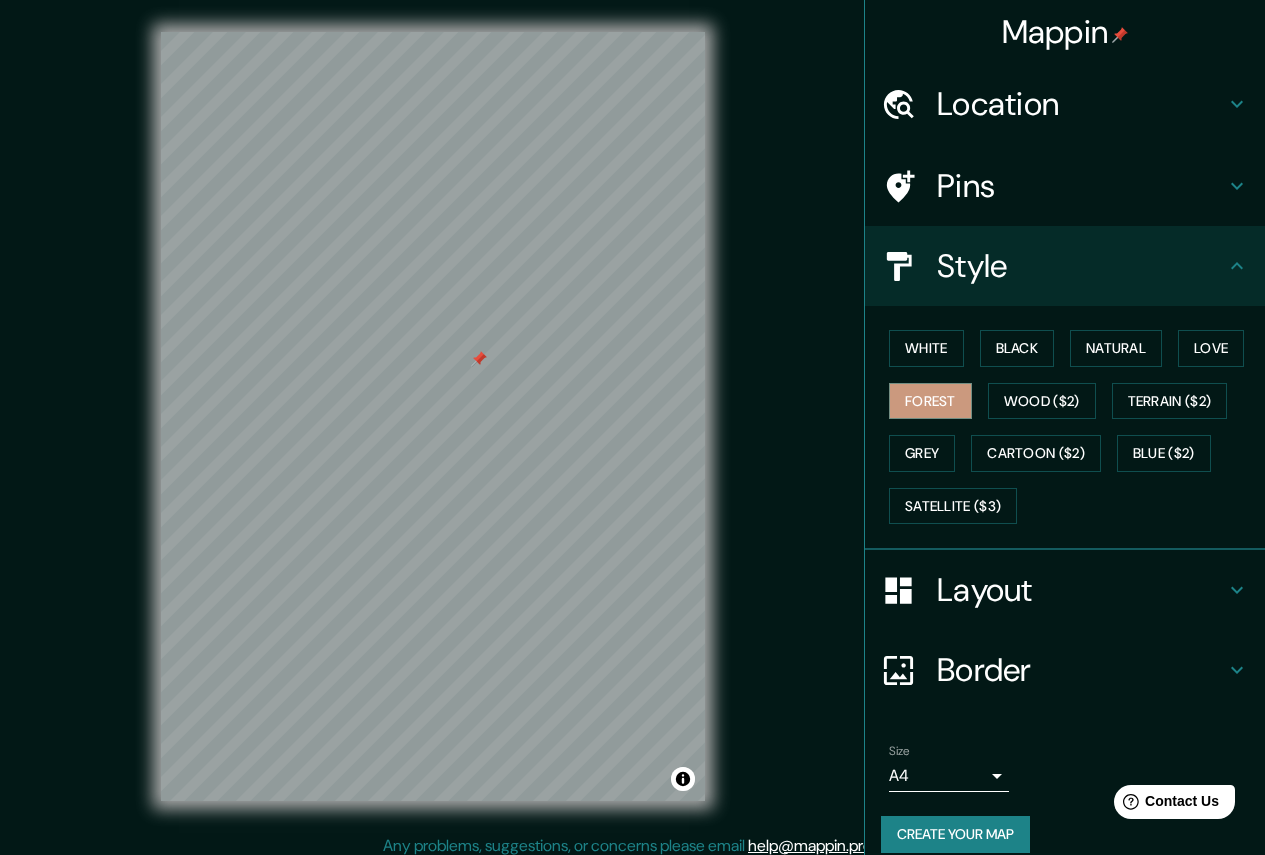 click on "Style" at bounding box center [1081, 266] 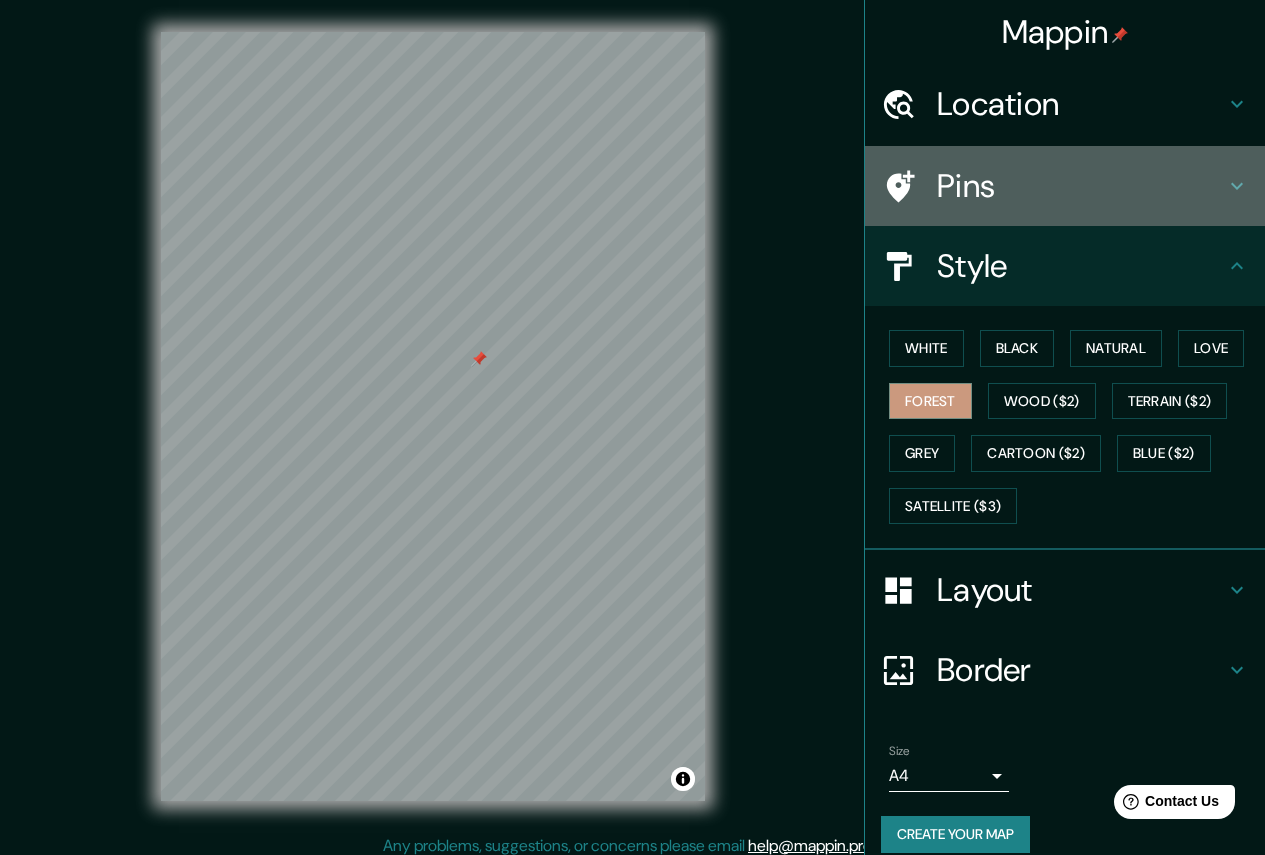 click on "Pins" at bounding box center (1081, 186) 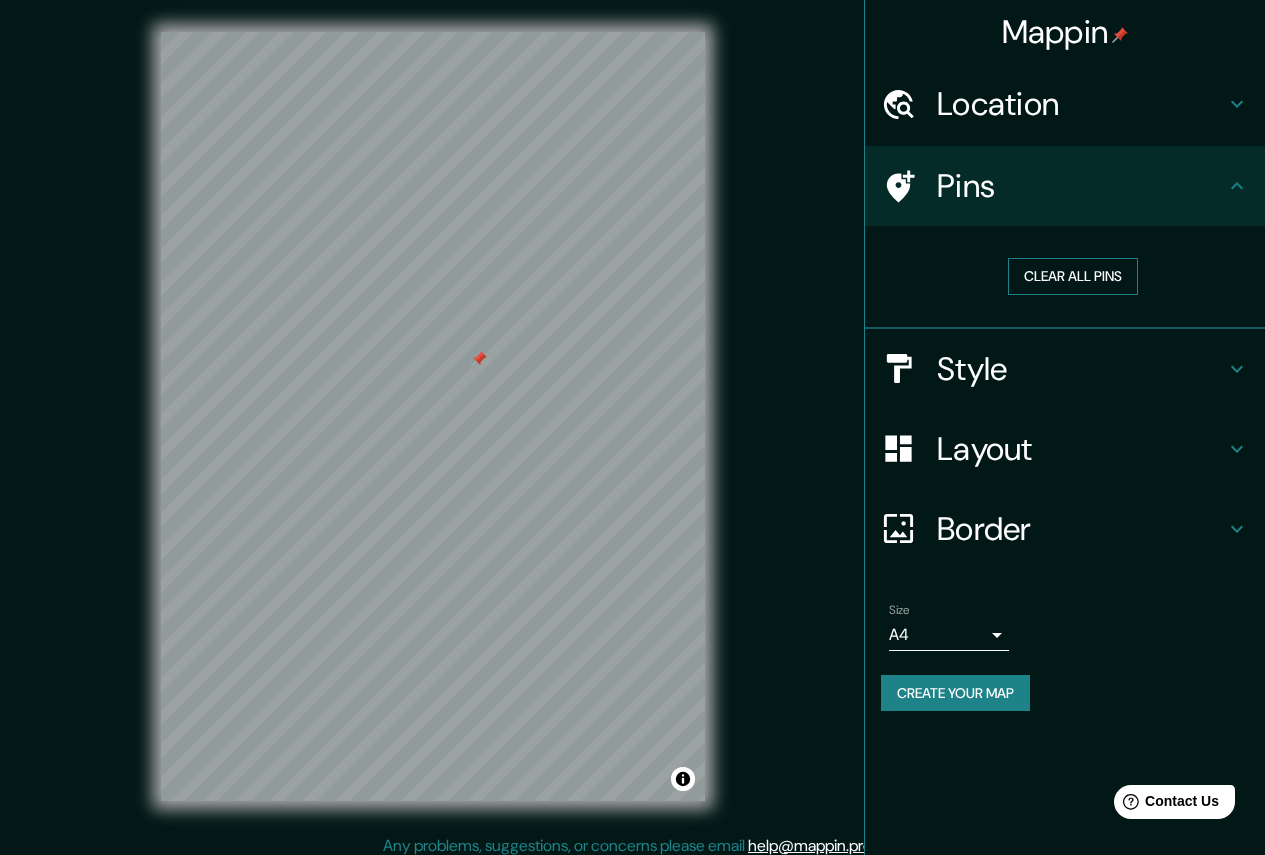 click on "Clear all pins" at bounding box center [1073, 276] 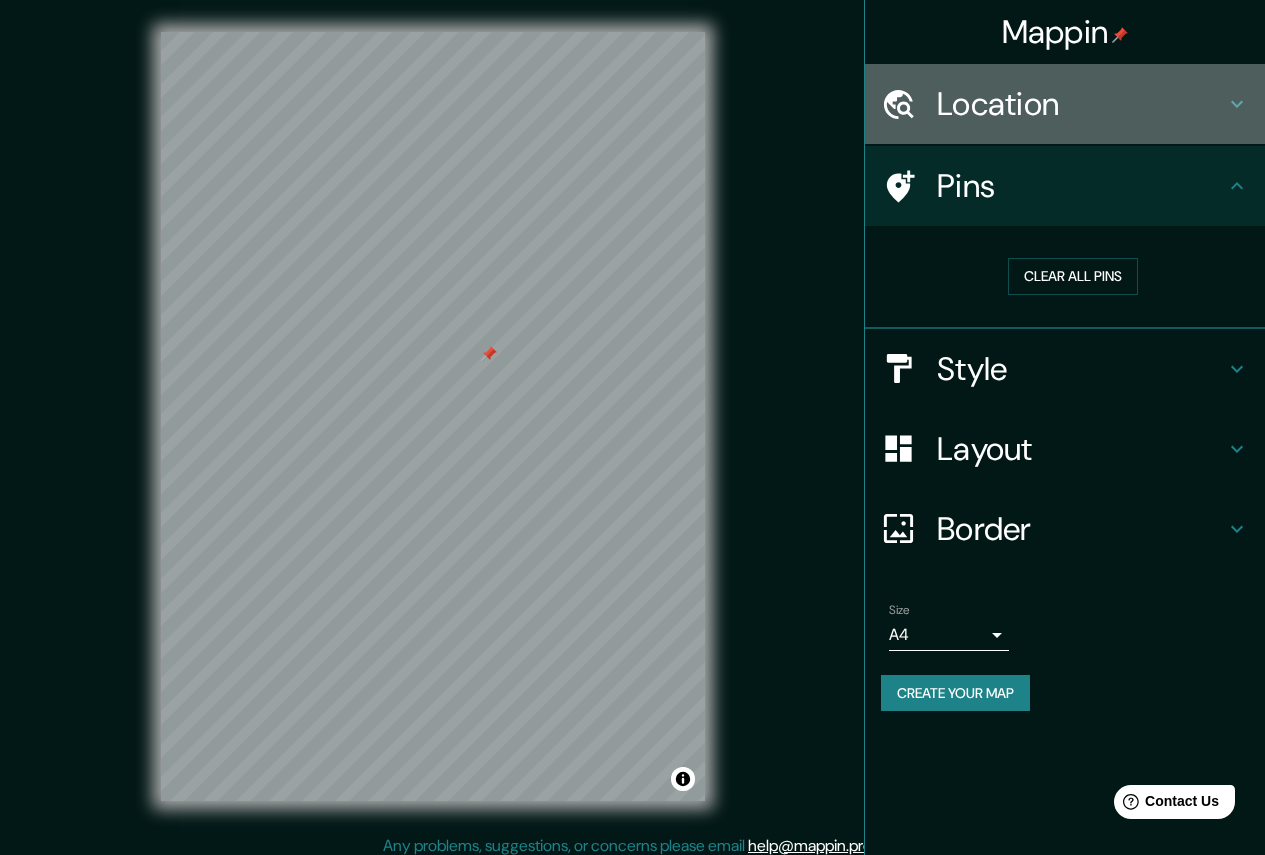 click on "Location" at bounding box center [1081, 104] 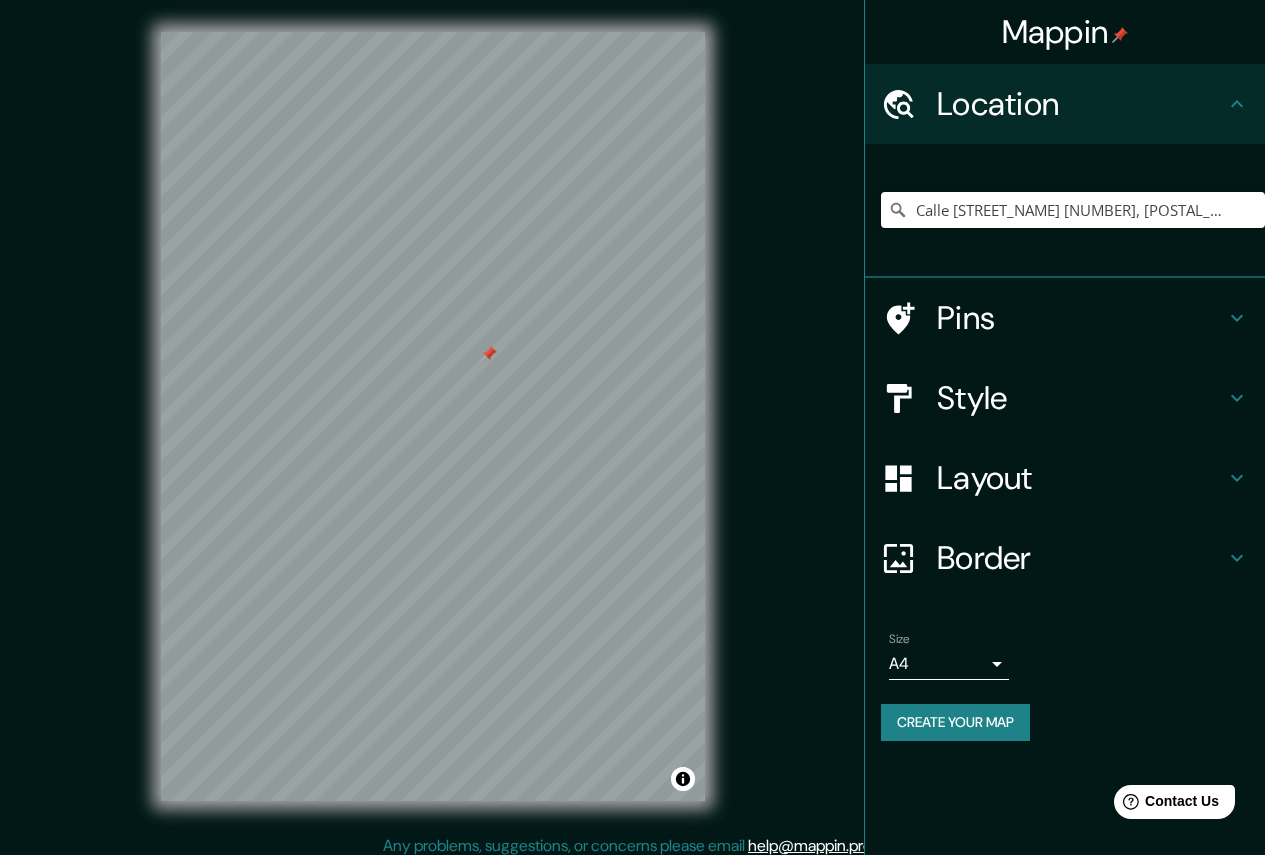 click on "Location" at bounding box center [1081, 104] 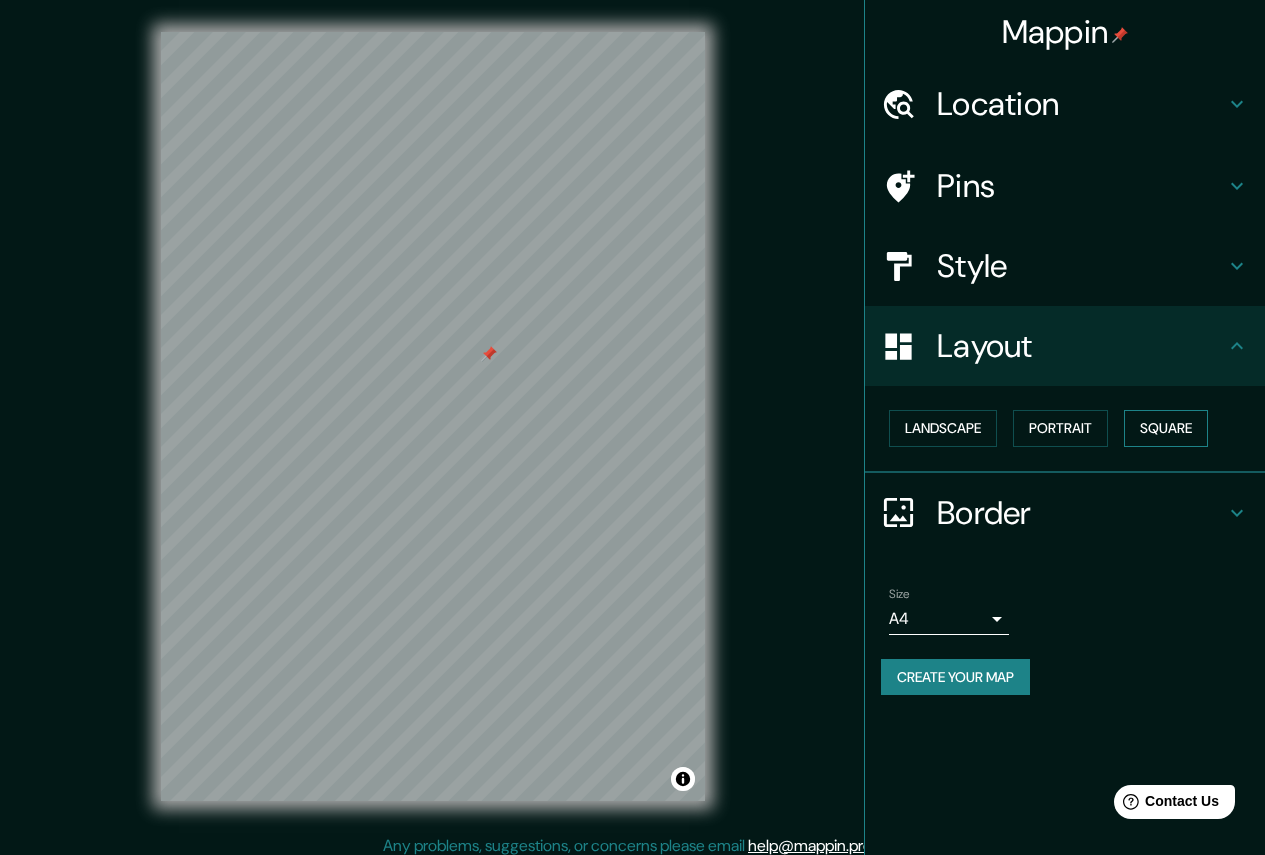 click on "Square" at bounding box center [1166, 428] 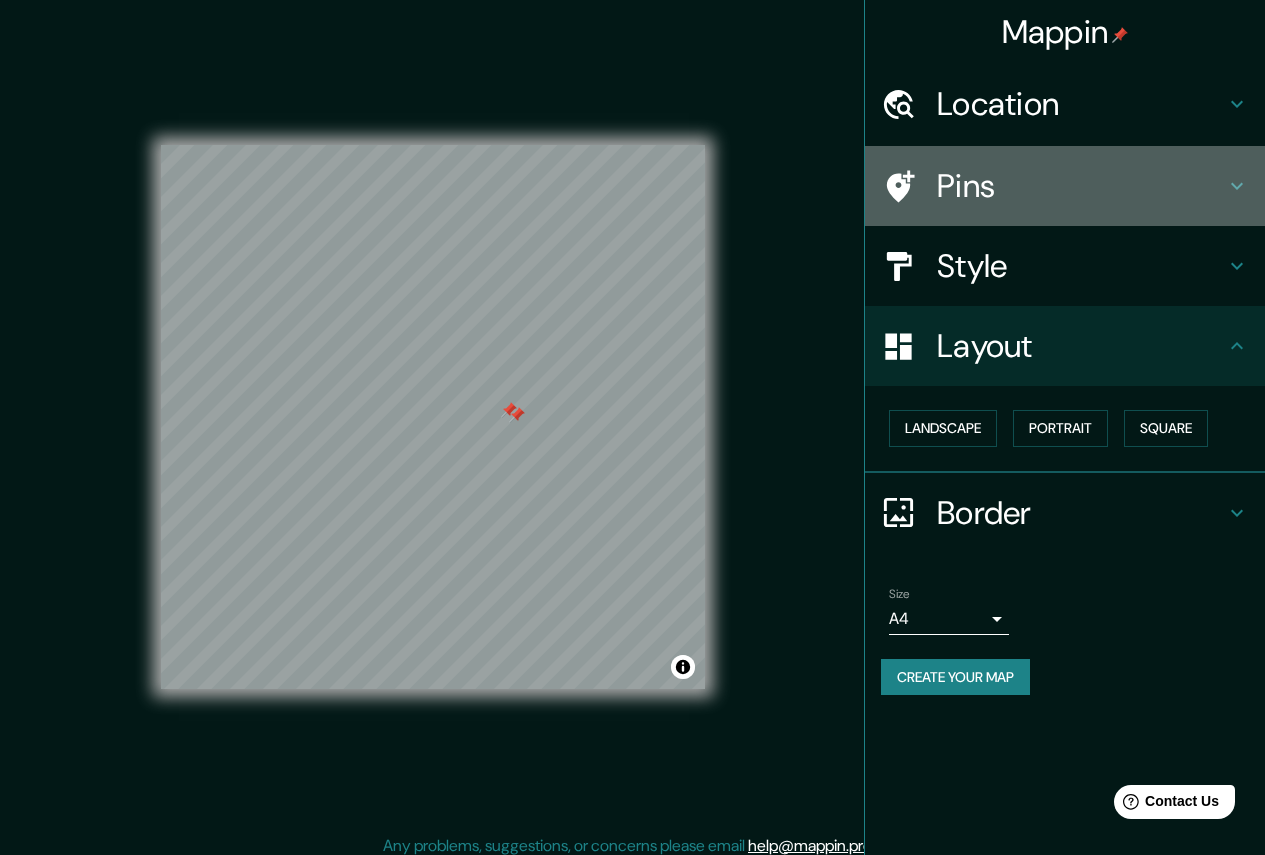 click on "Pins" at bounding box center (1081, 186) 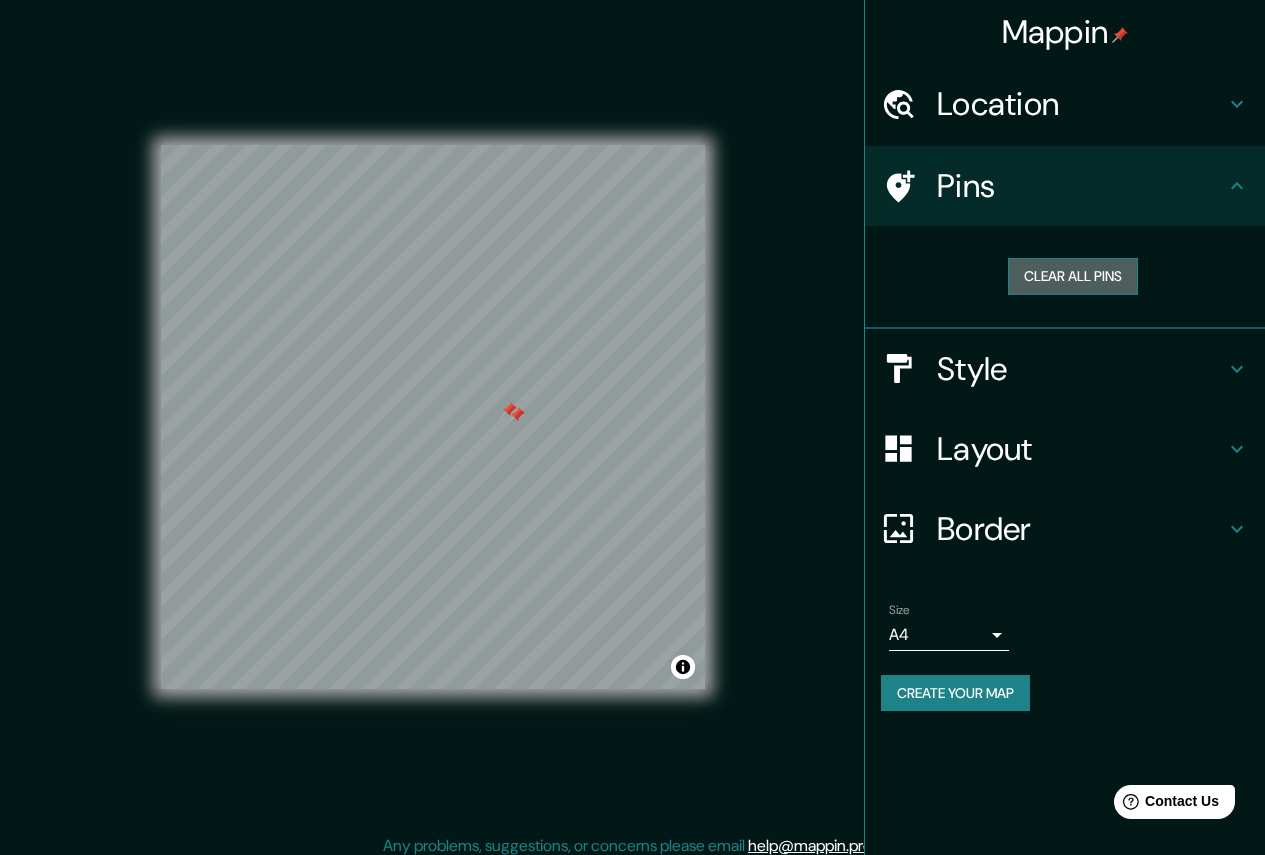 click on "Clear all pins" at bounding box center (1073, 276) 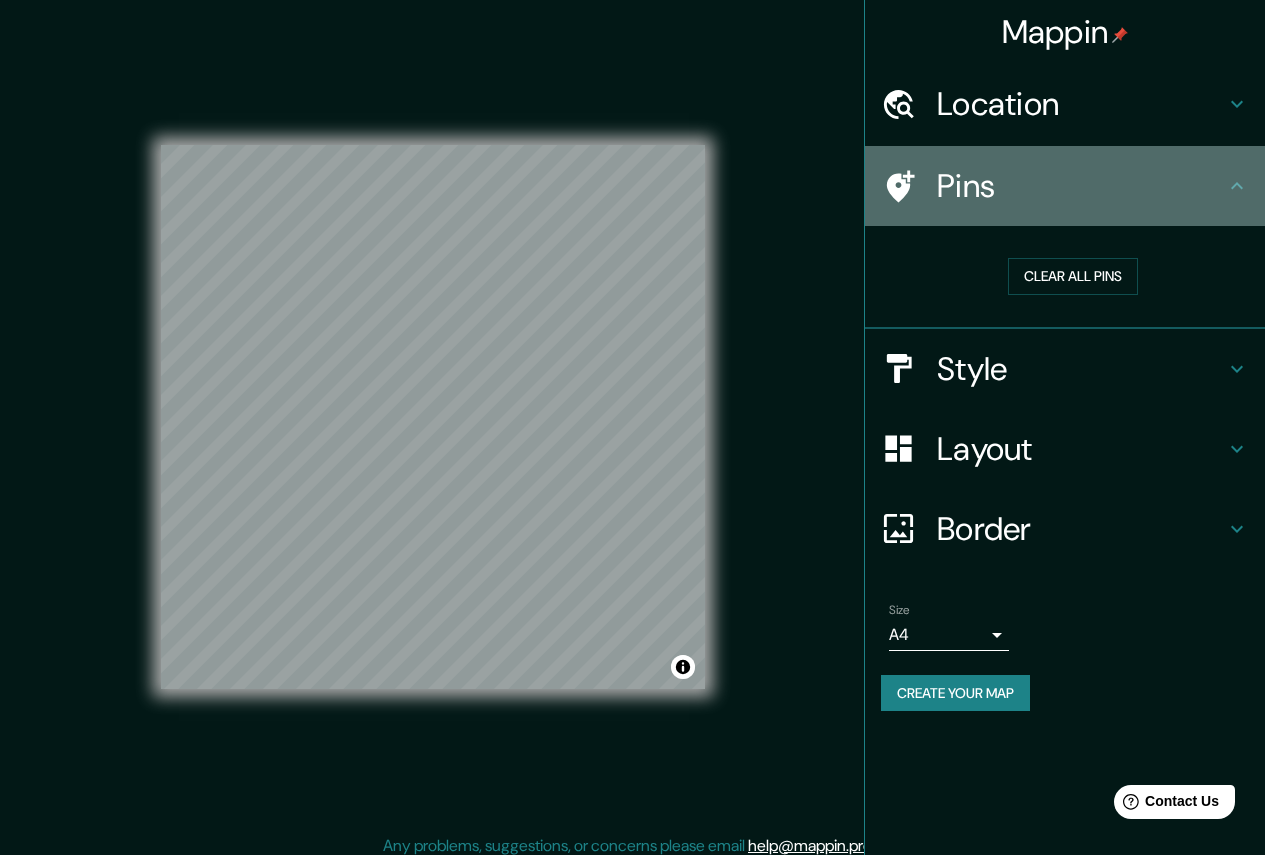 click on "Pins" at bounding box center [1081, 186] 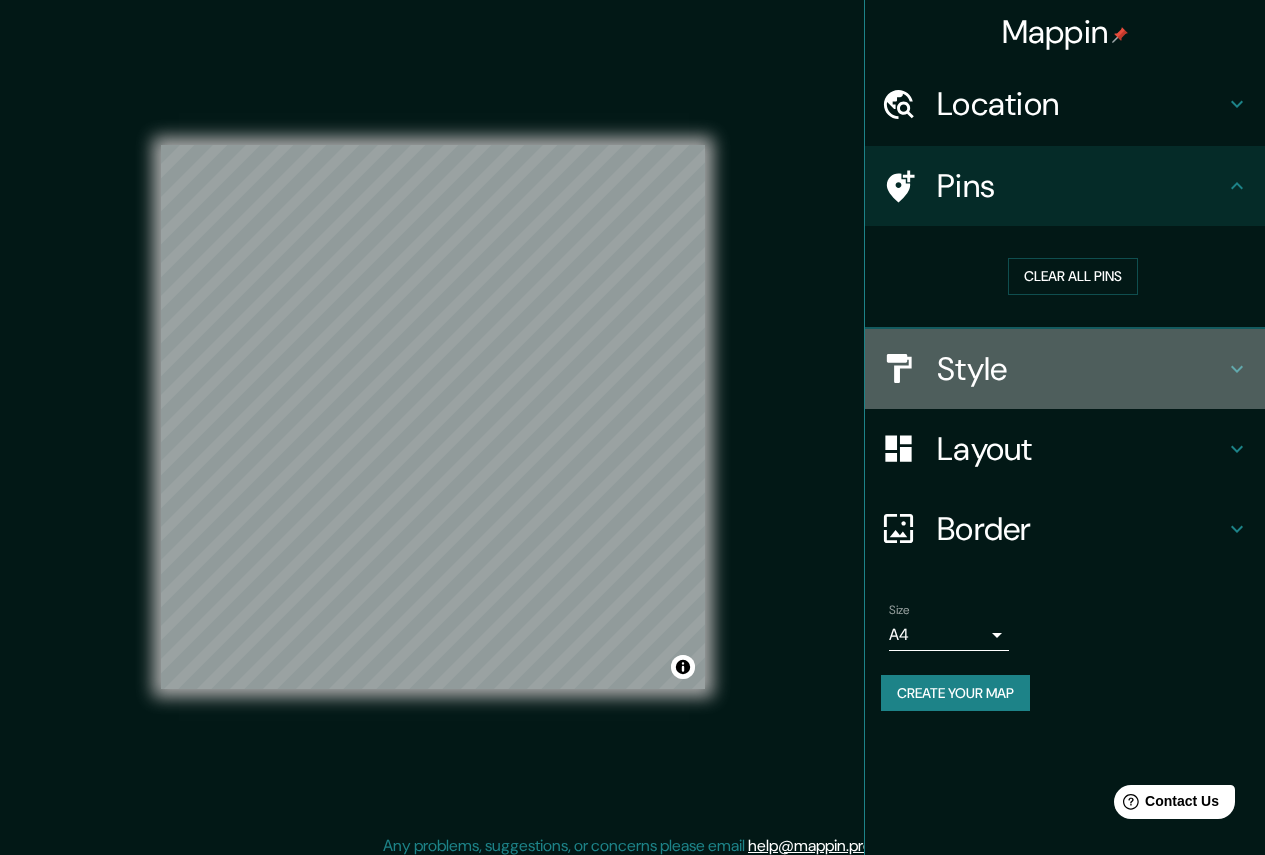 click on "Style" at bounding box center (1081, 369) 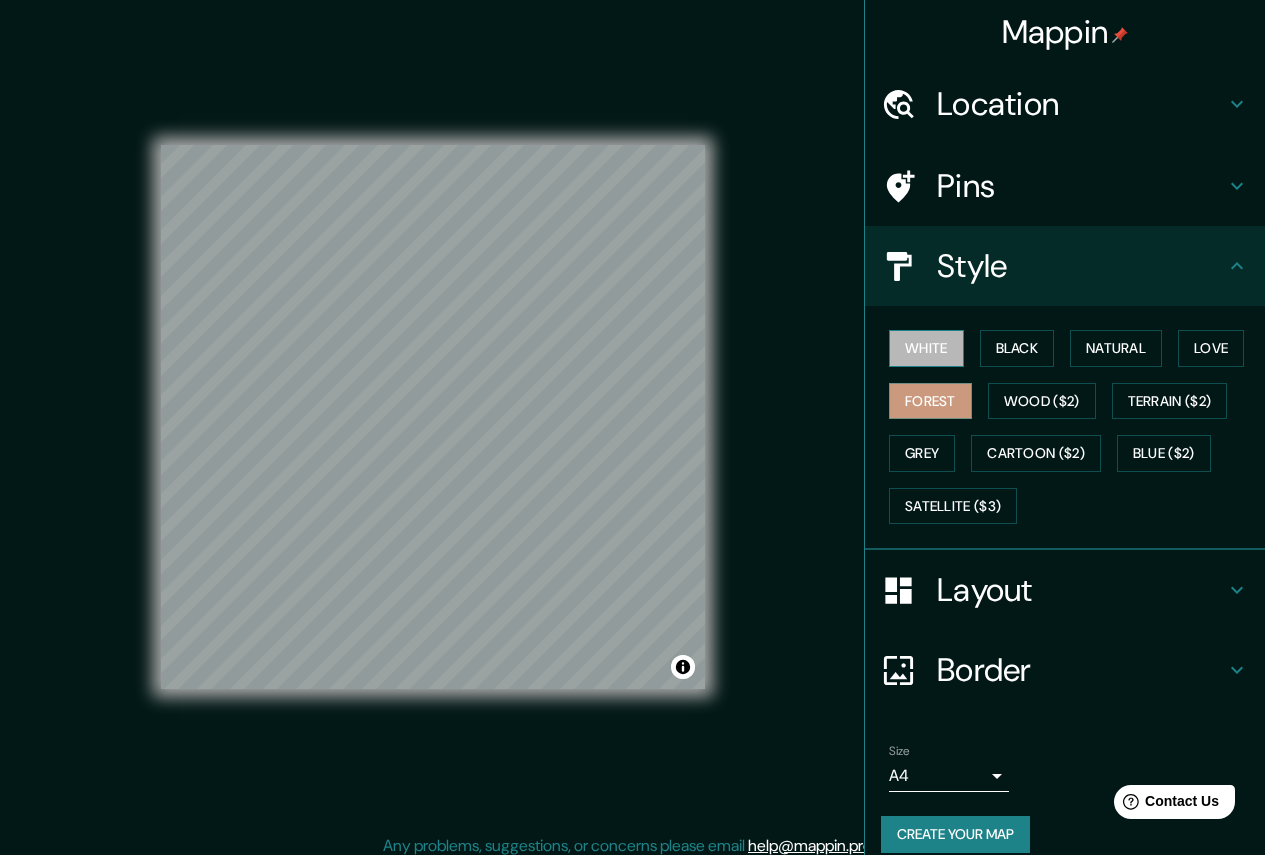 click on "White" at bounding box center (926, 348) 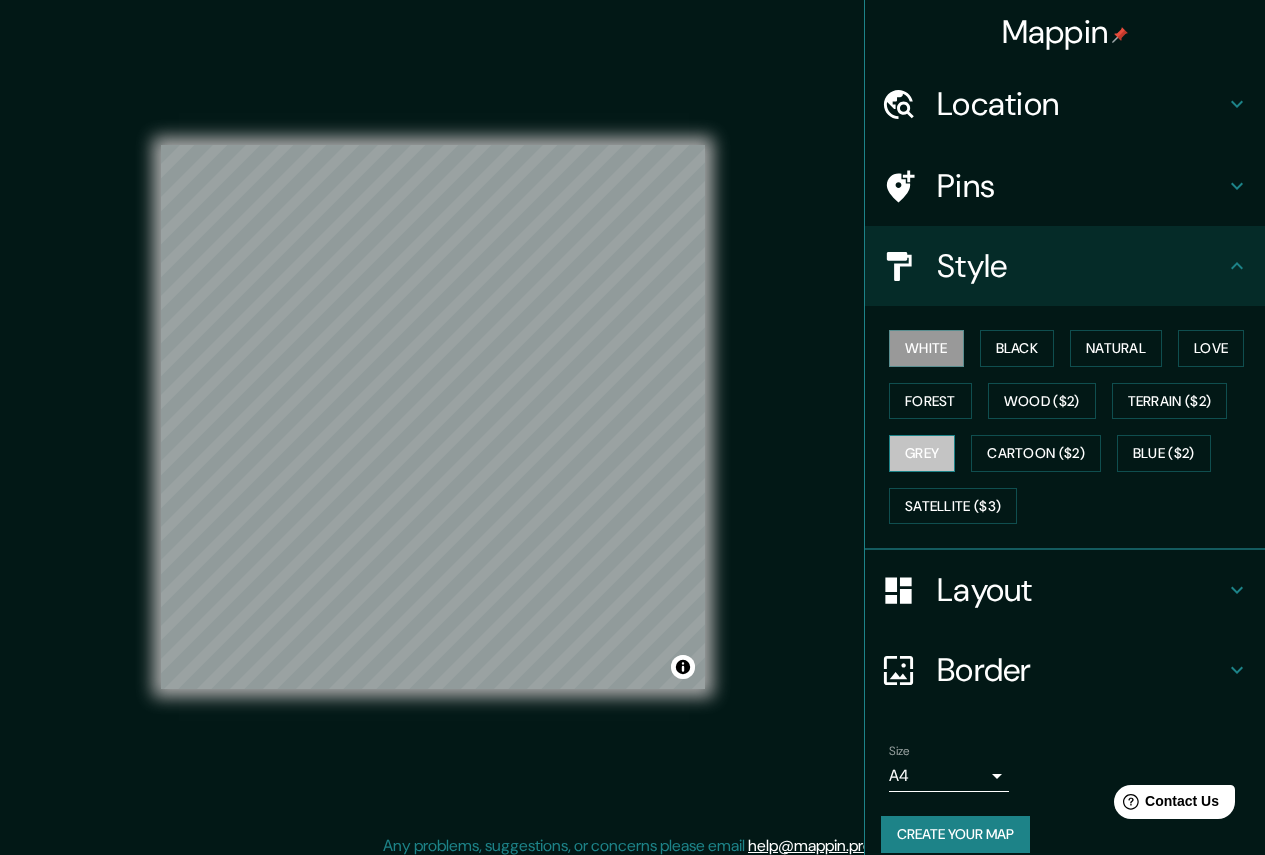 click on "Grey" at bounding box center (922, 453) 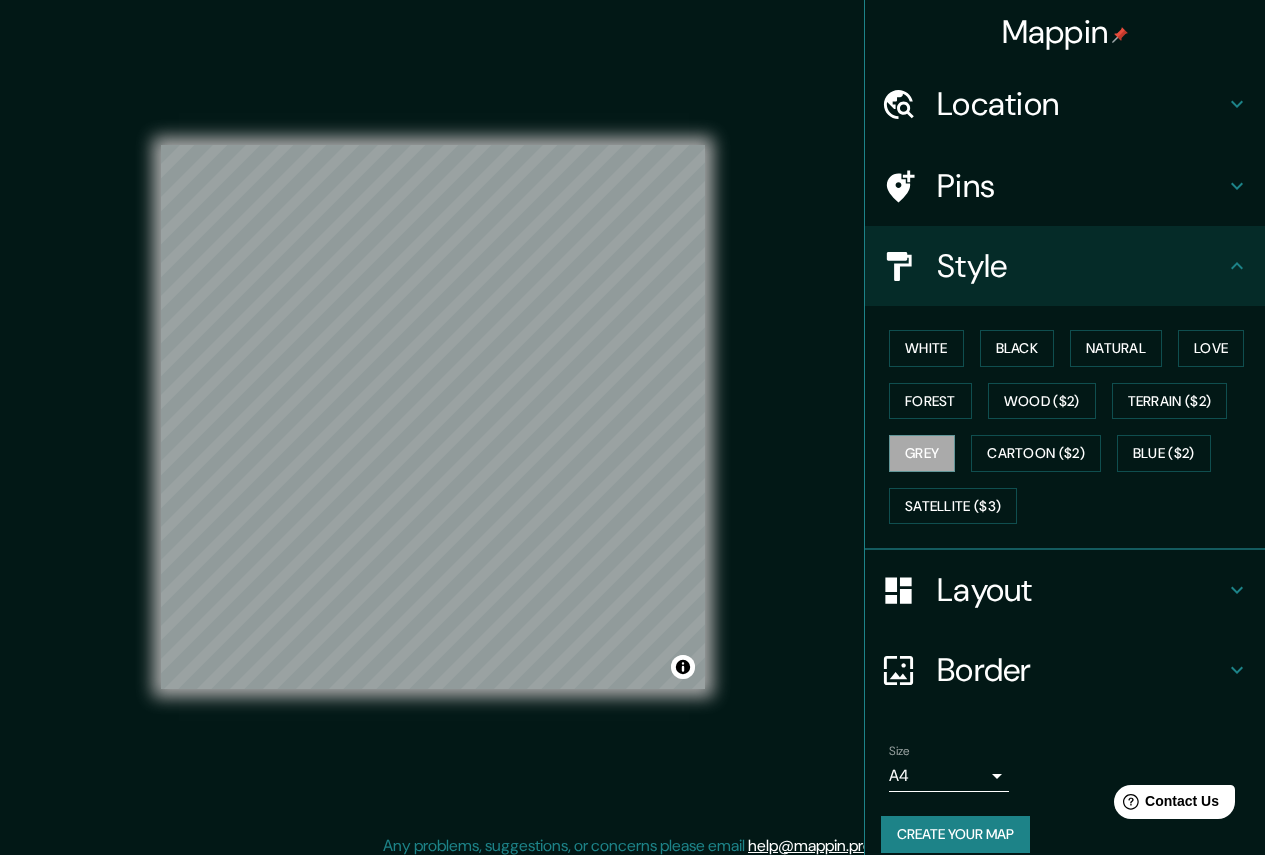 scroll, scrollTop: 22, scrollLeft: 0, axis: vertical 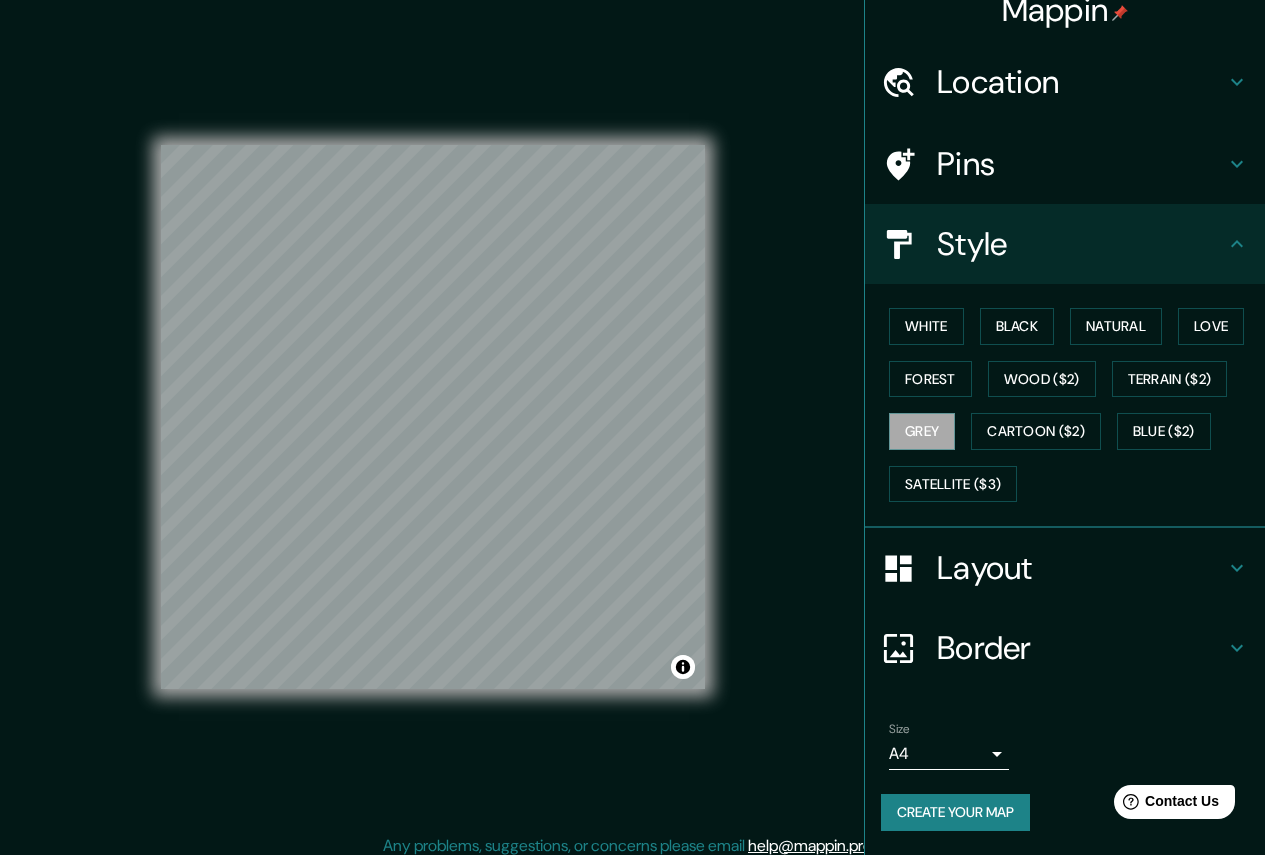 click on "Create your map" at bounding box center [955, 812] 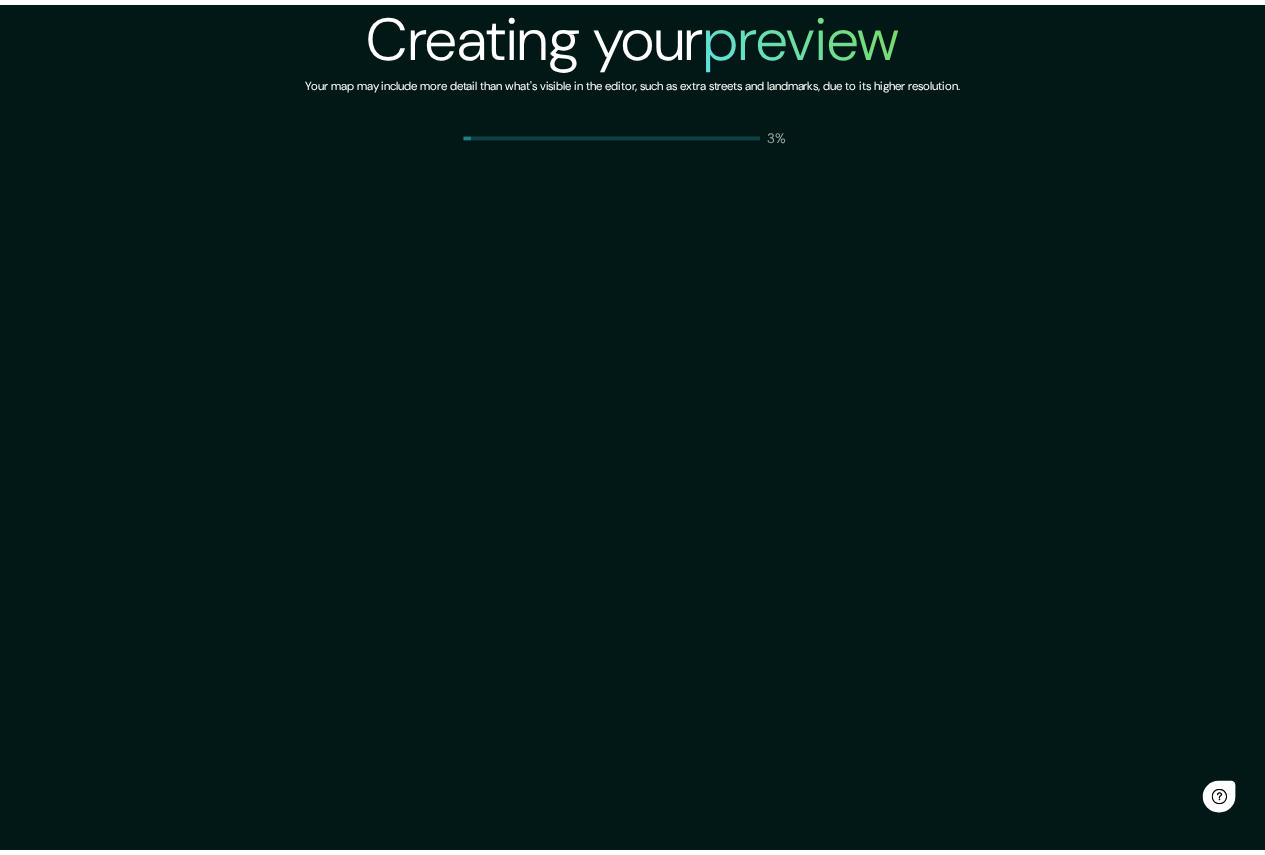 scroll, scrollTop: 0, scrollLeft: 0, axis: both 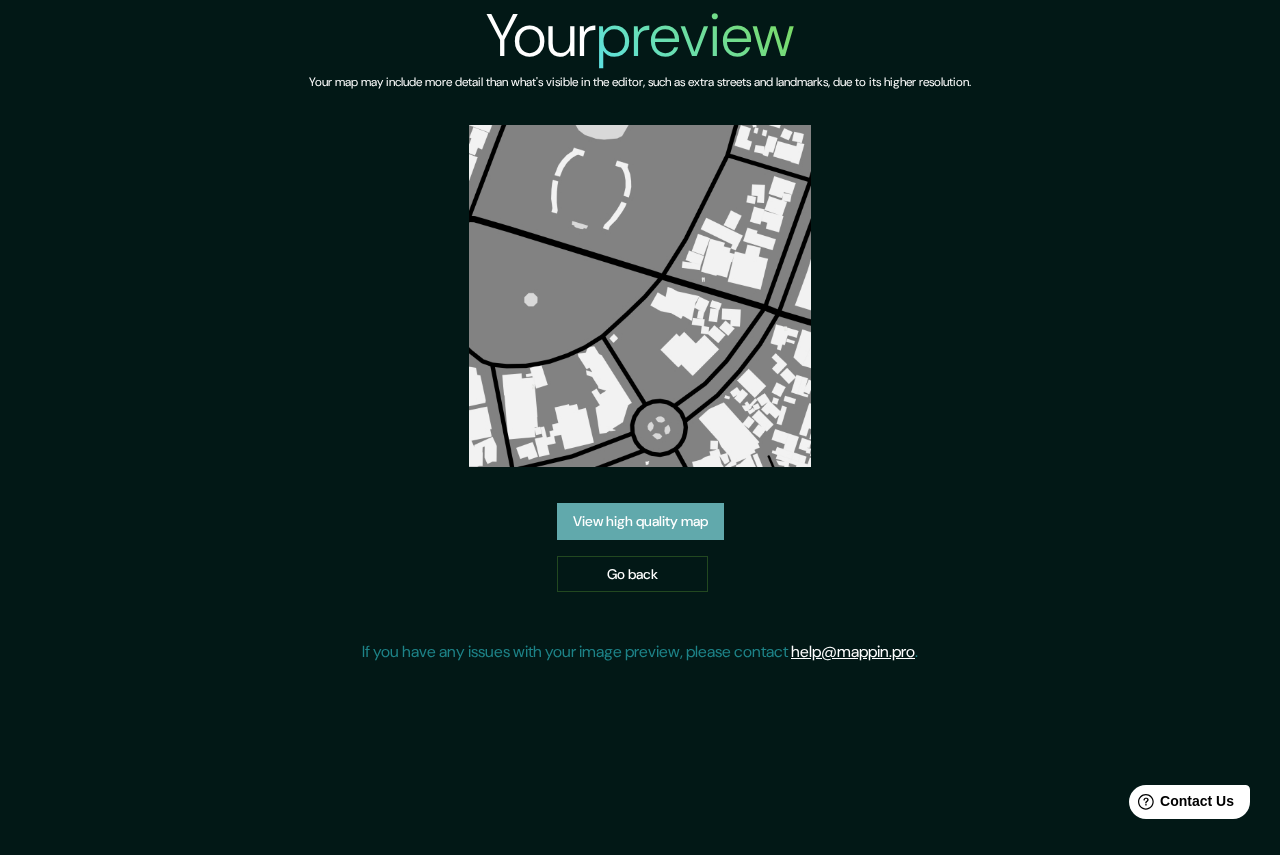 click on "View high quality map" at bounding box center [640, 521] 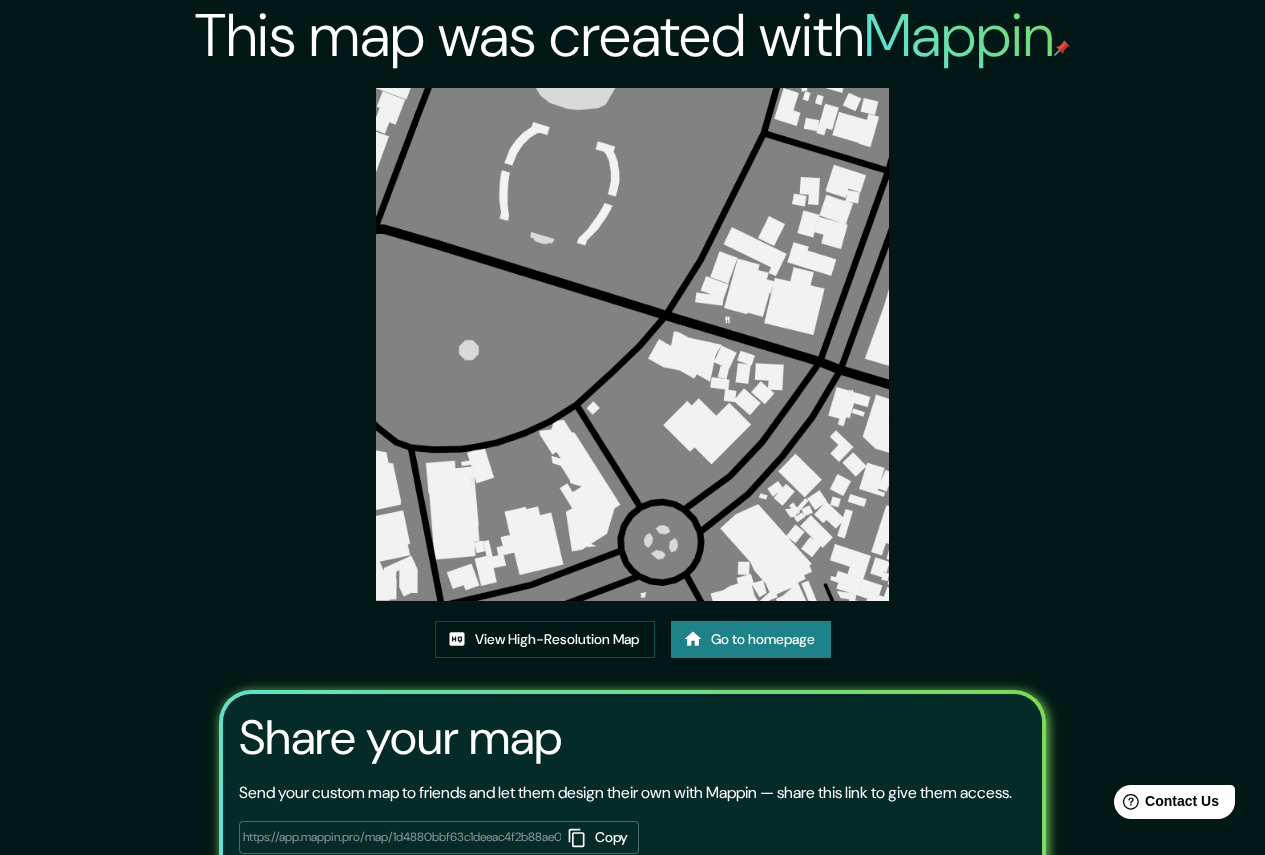 click at bounding box center (632, 344) 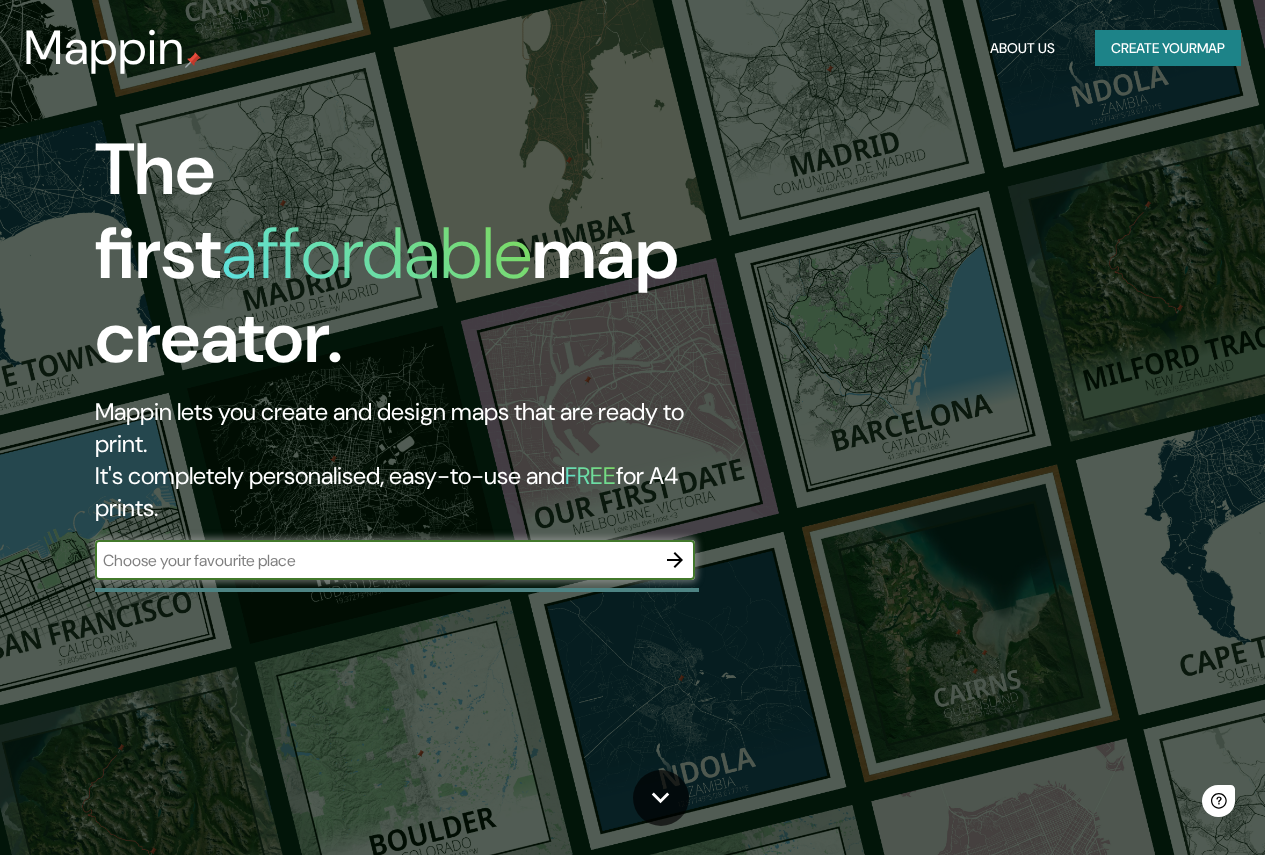 scroll, scrollTop: 0, scrollLeft: 0, axis: both 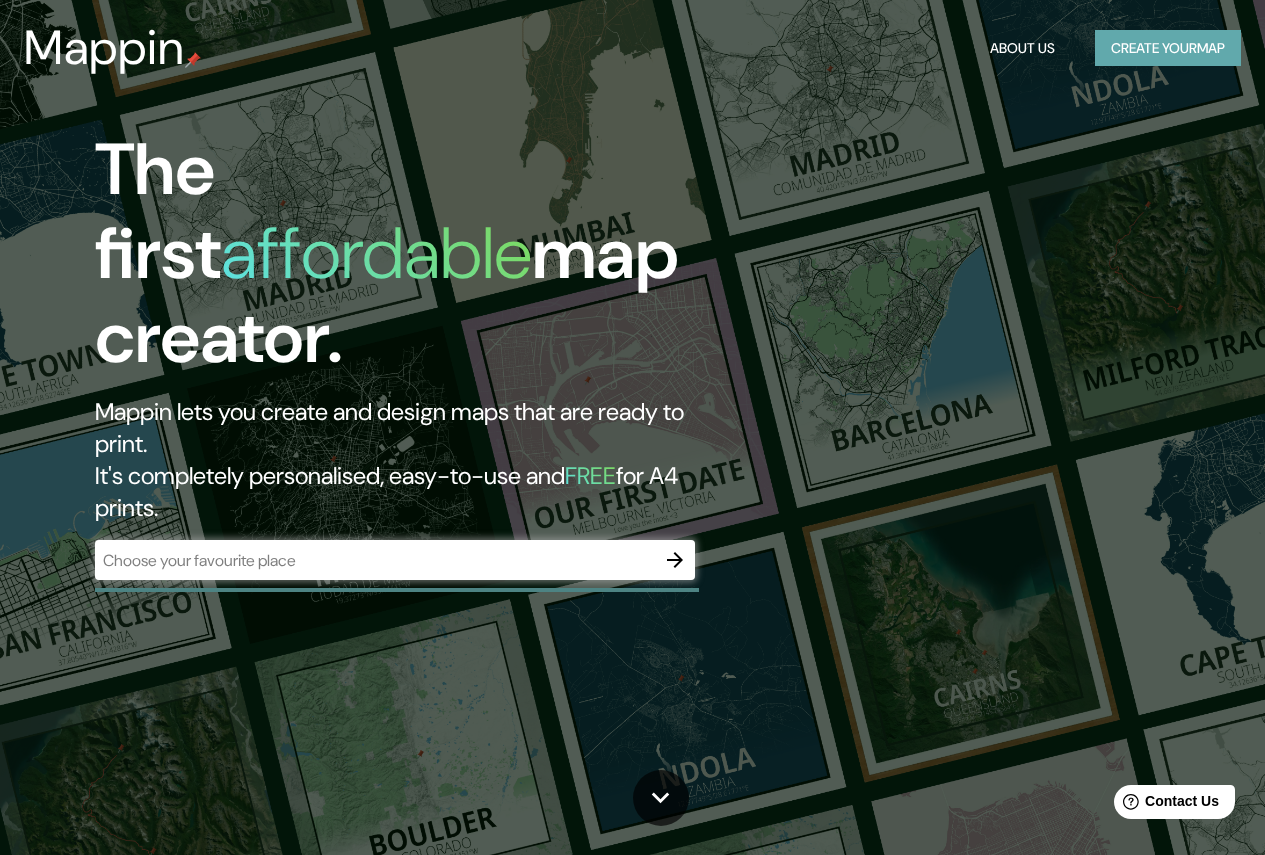 click on "Create your   map" at bounding box center [1168, 48] 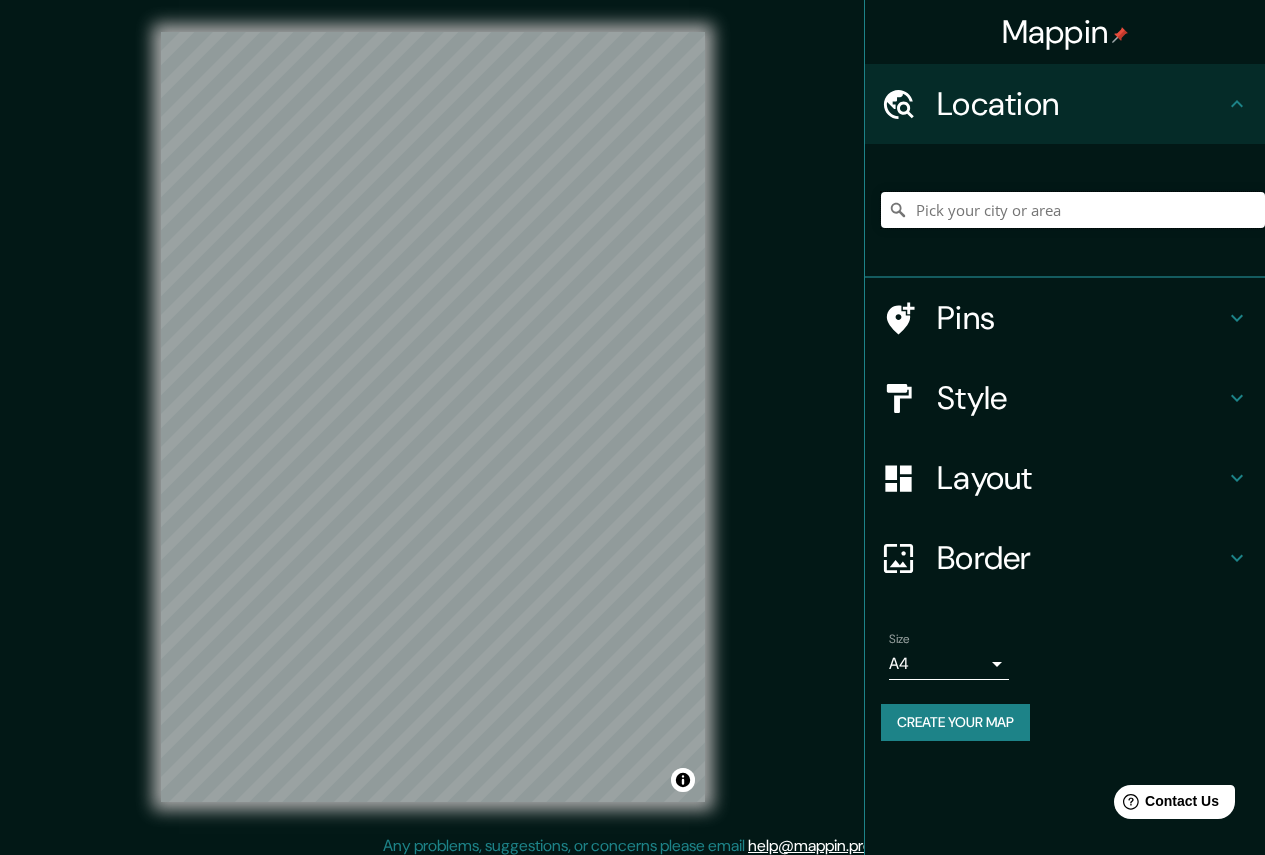 click at bounding box center [1073, 210] 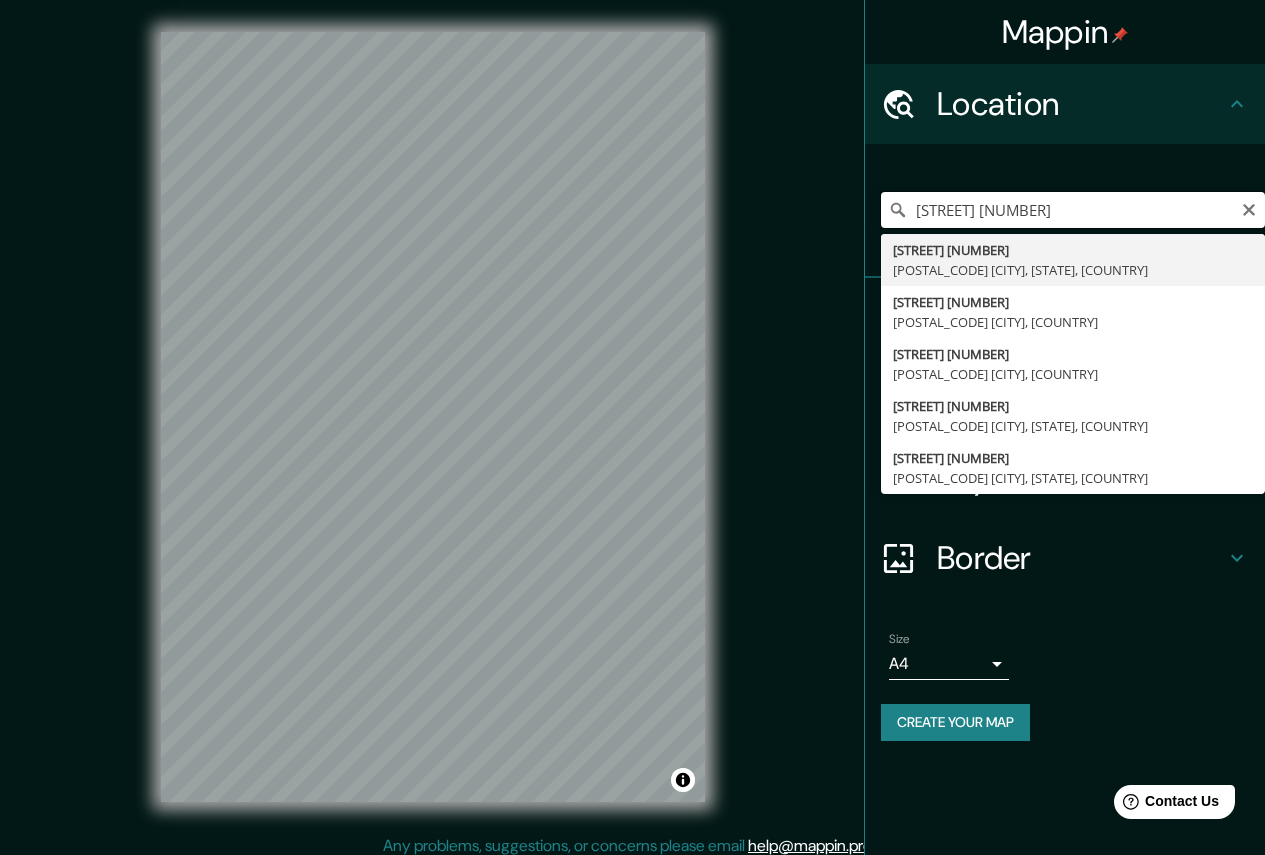 type on "[STREET] [NUMBER], [POSTAL_CODE] [CITY], [STATE], [COUNTRY]" 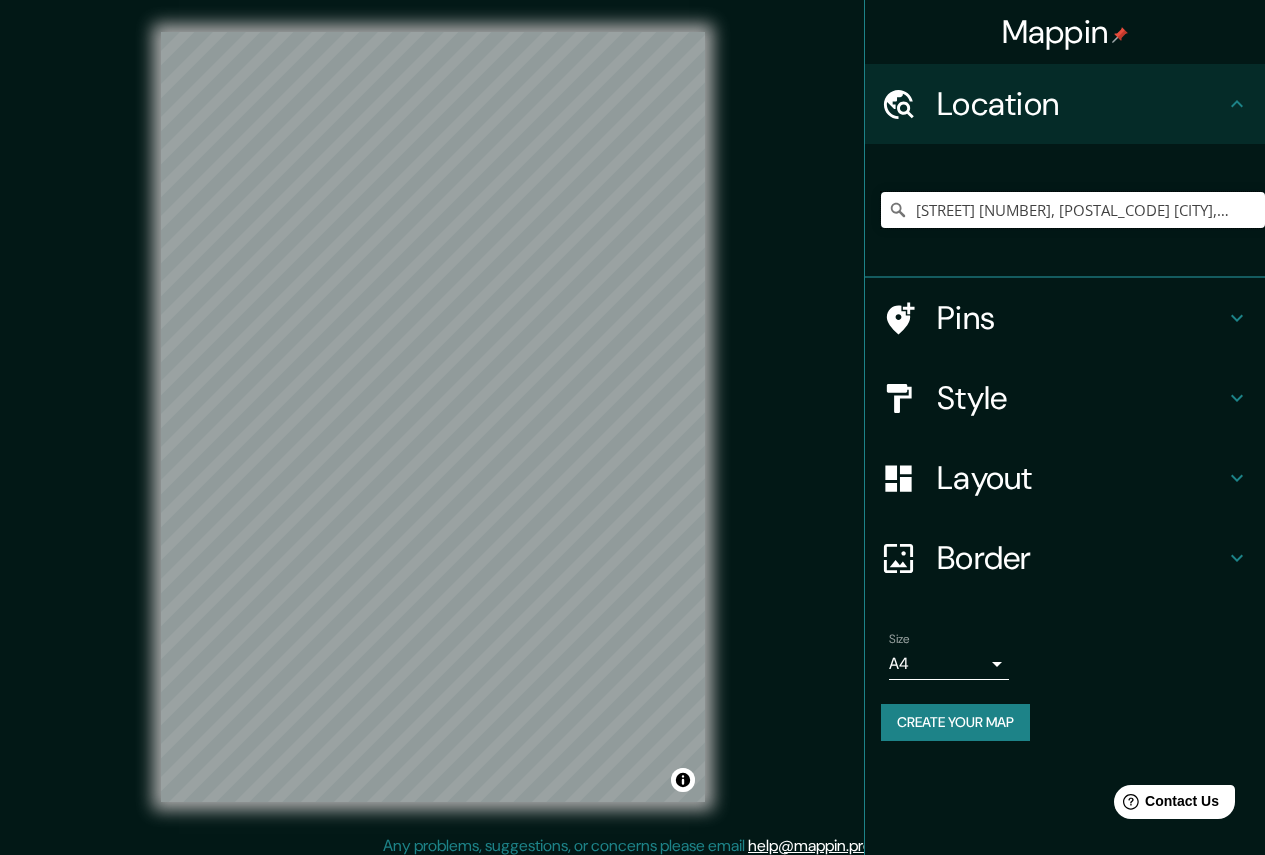 click on "[STREET] [NUMBER], [POSTAL_CODE] [CITY], [STATE], [COUNTRY]" at bounding box center [1073, 210] 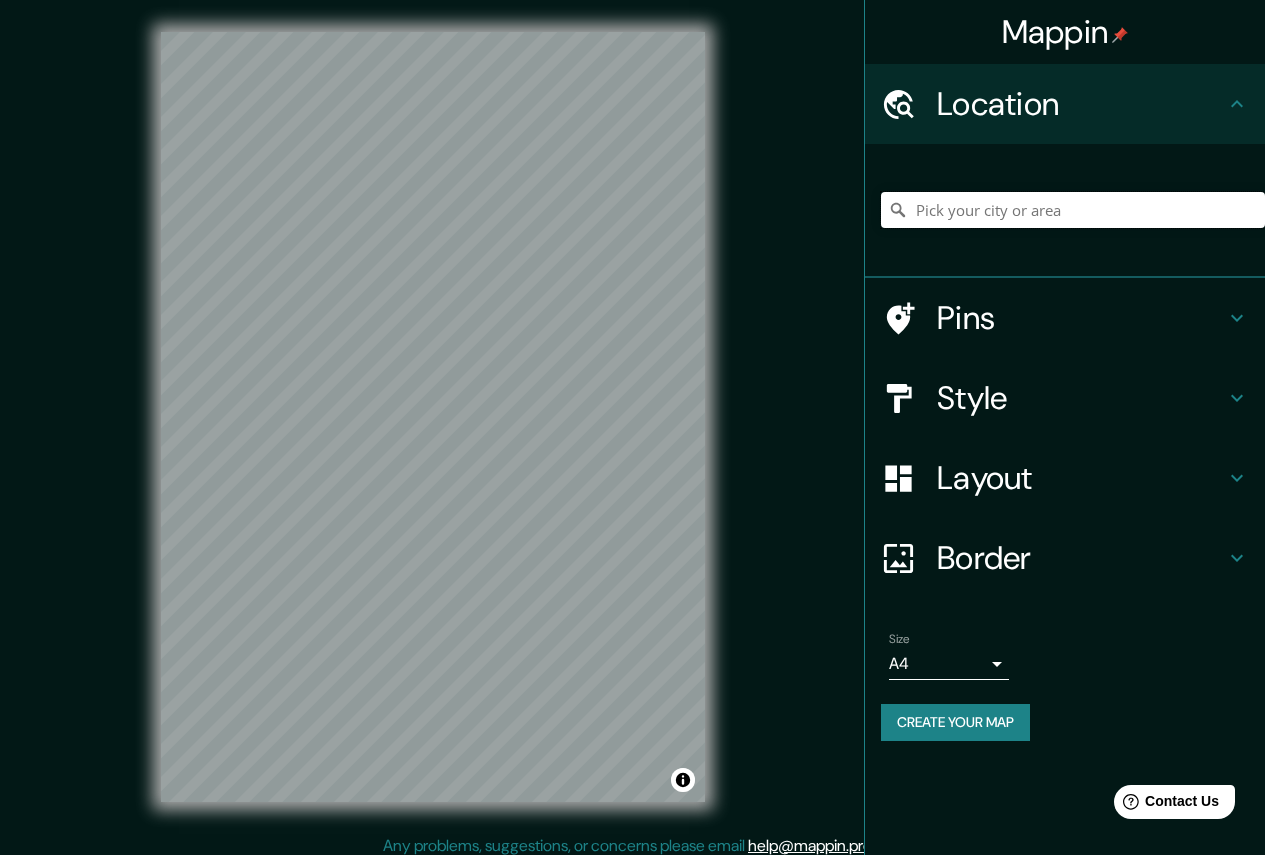 paste on "[STREET] [NUMBER]" 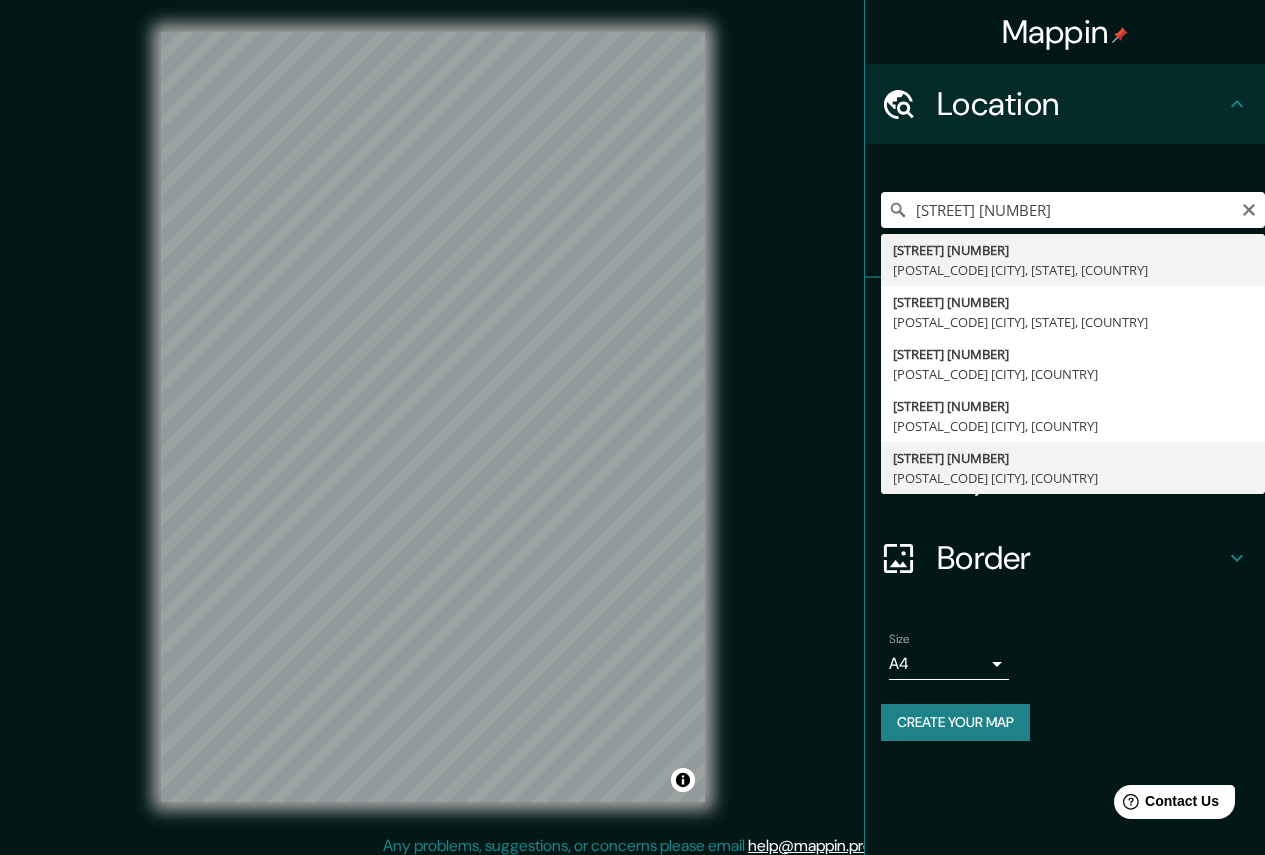 type on "[STREET] [NUMBER], [POSTAL_CODE] [CITY], [COUNTRY]" 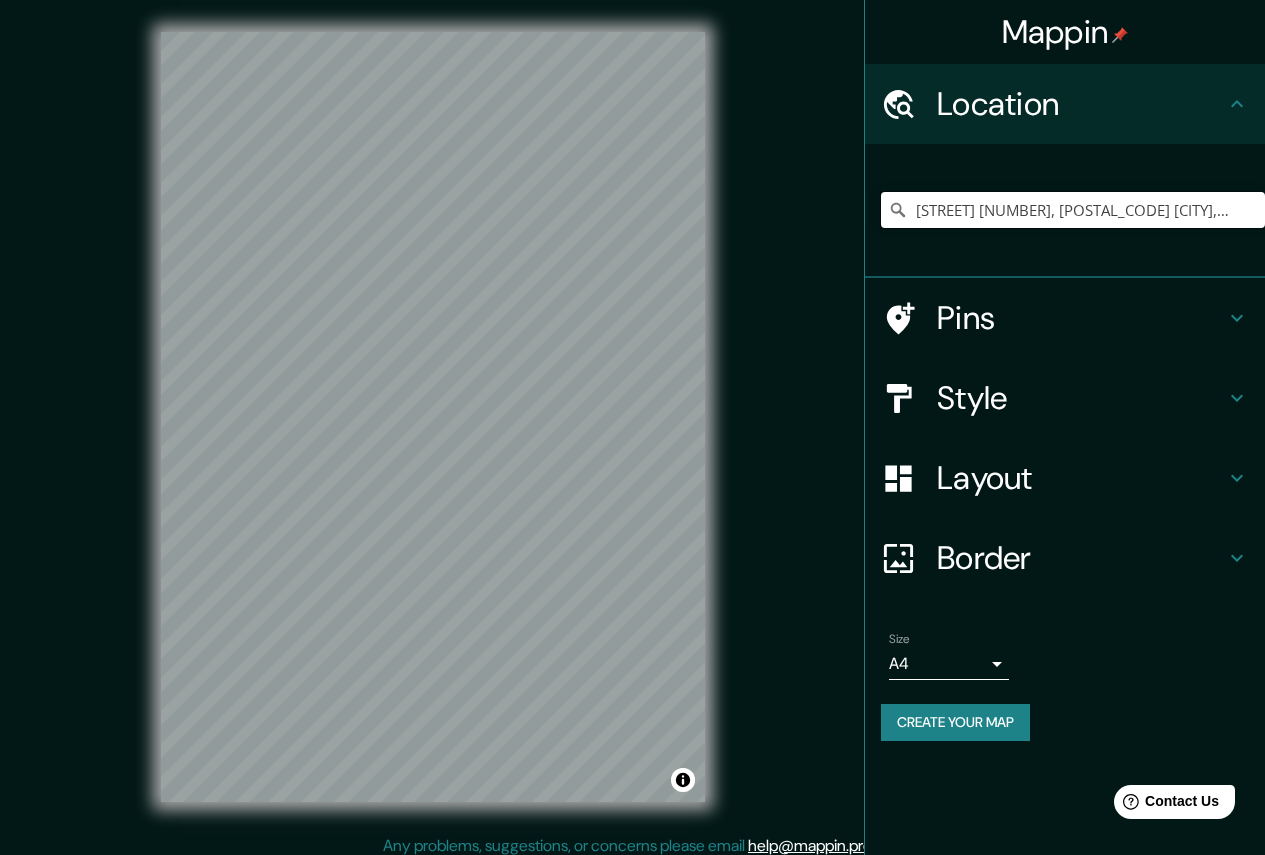 scroll, scrollTop: 0, scrollLeft: 0, axis: both 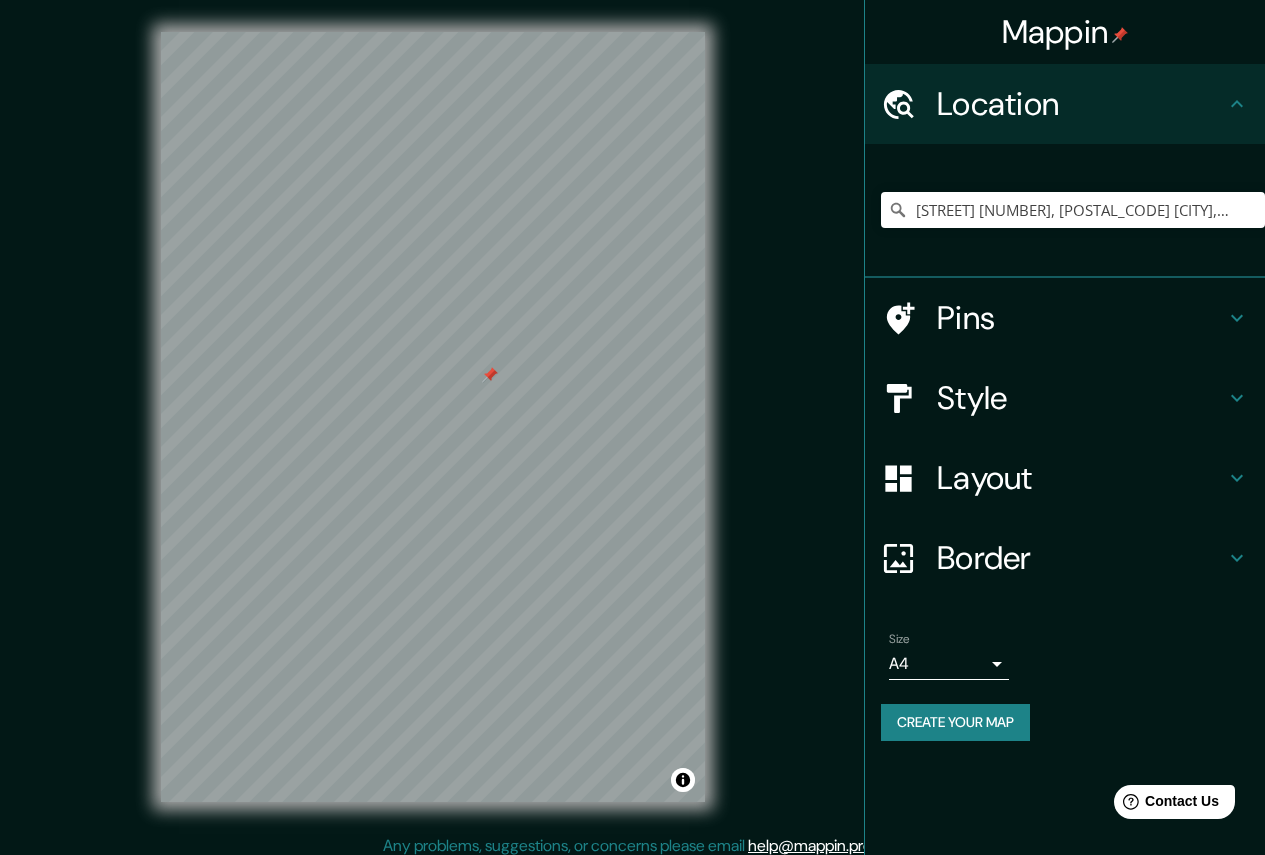 click on "Pins" at bounding box center [1081, 318] 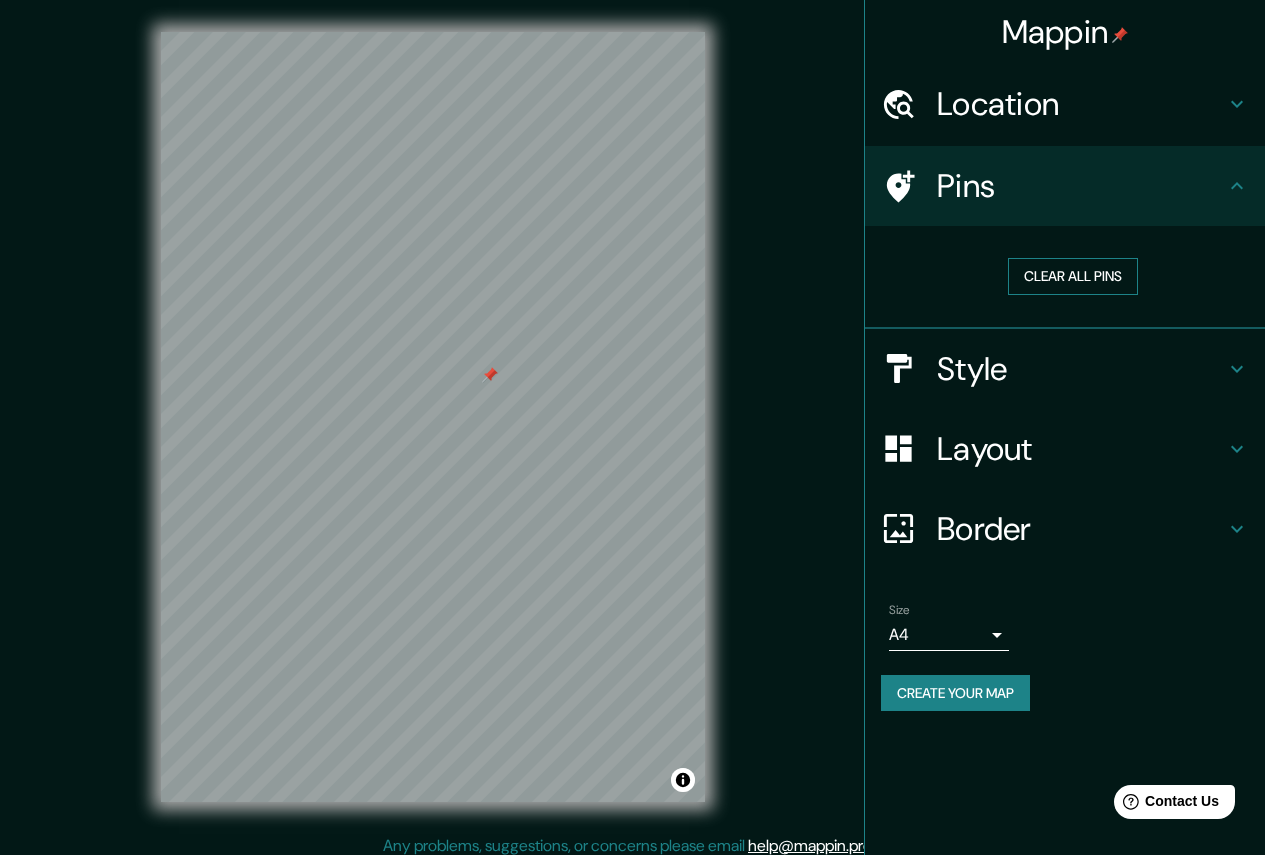 click on "Clear all pins" at bounding box center (1073, 276) 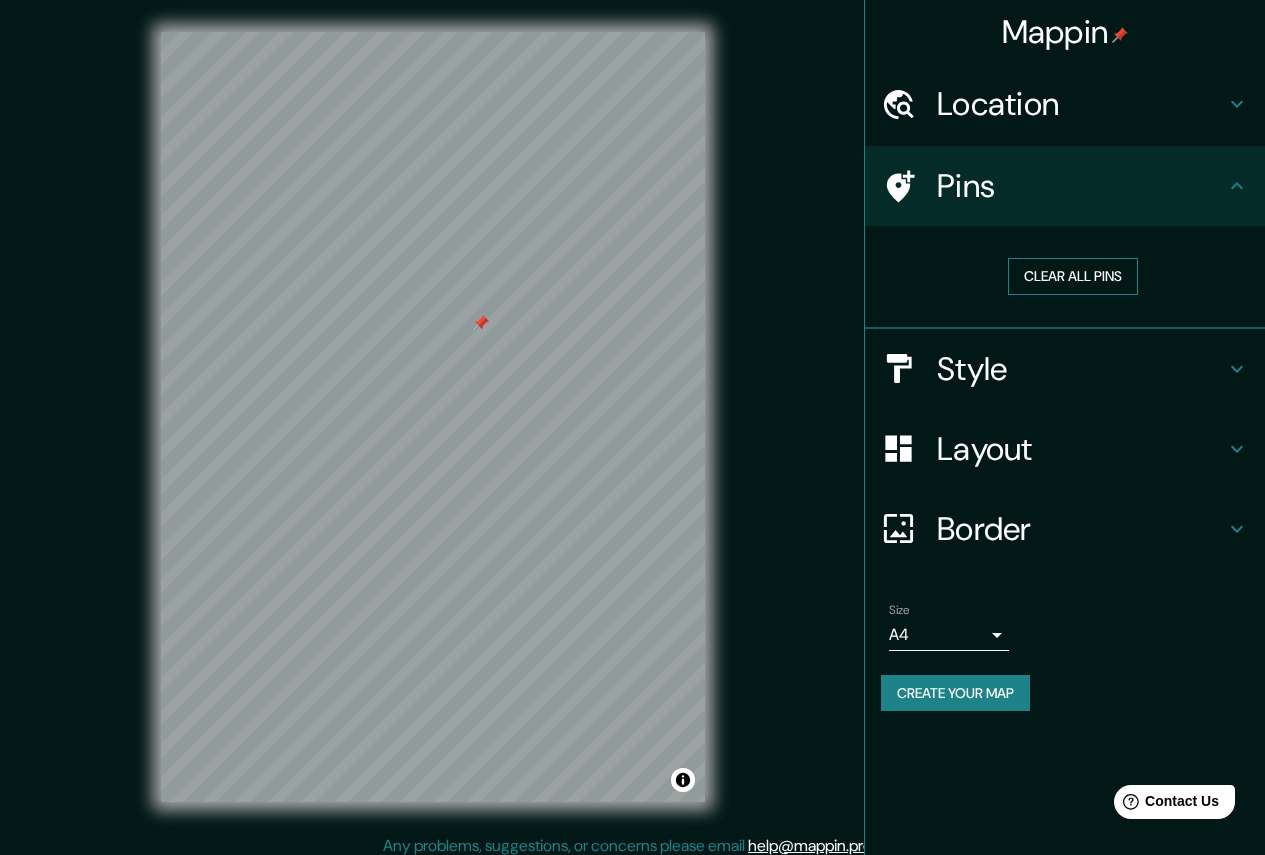click on "Clear all pins" at bounding box center (1073, 276) 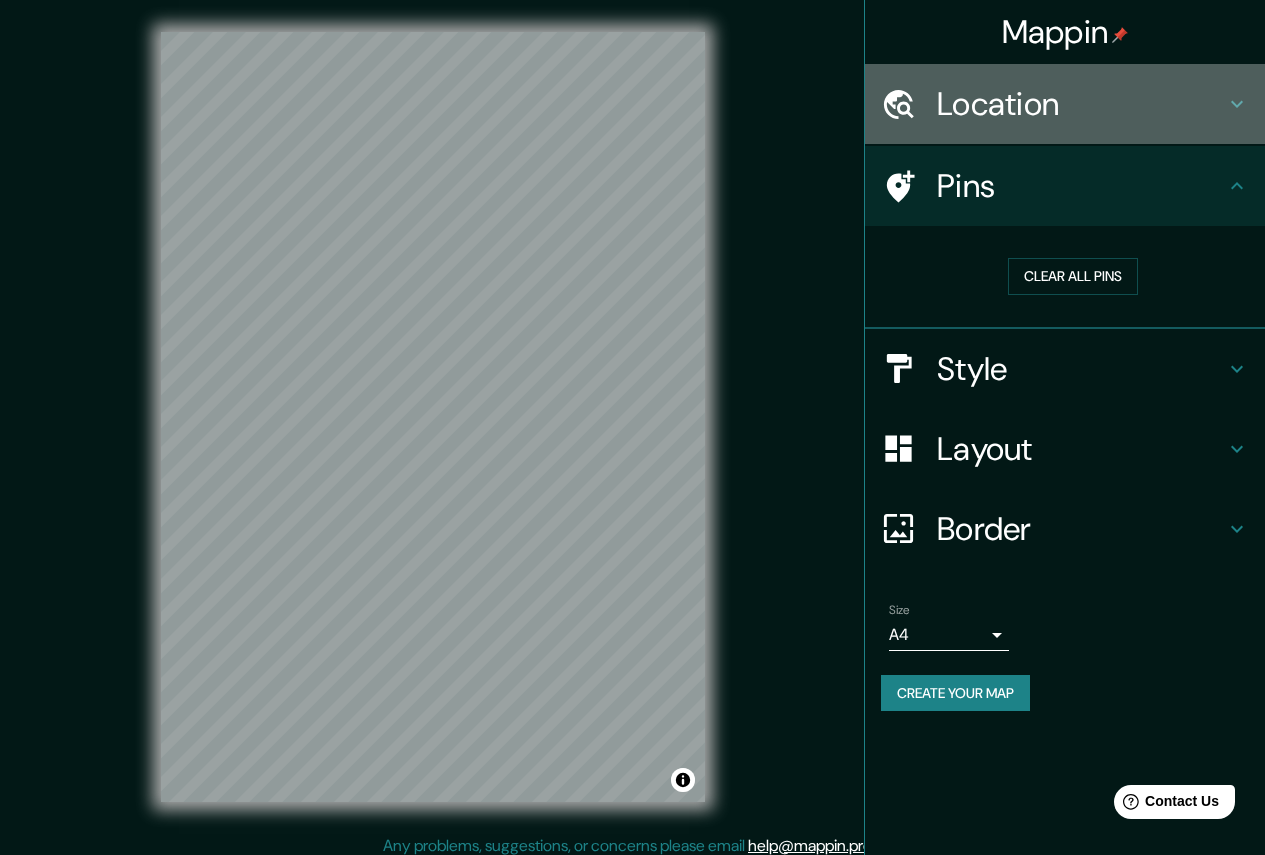 click on "Location" at bounding box center [1065, 104] 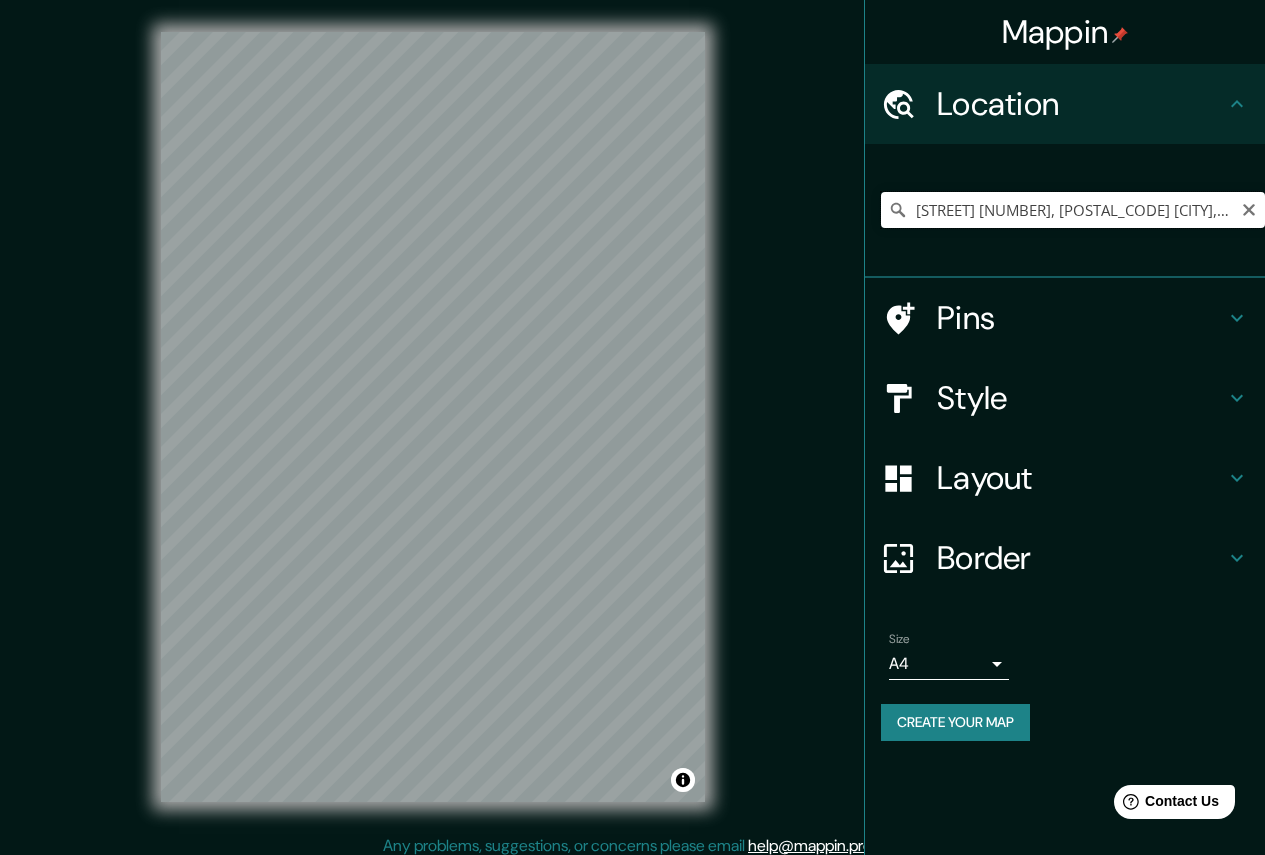 click on "[STREET] [NUMBER], [POSTAL_CODE] [CITY], [COUNTRY]" at bounding box center [1073, 210] 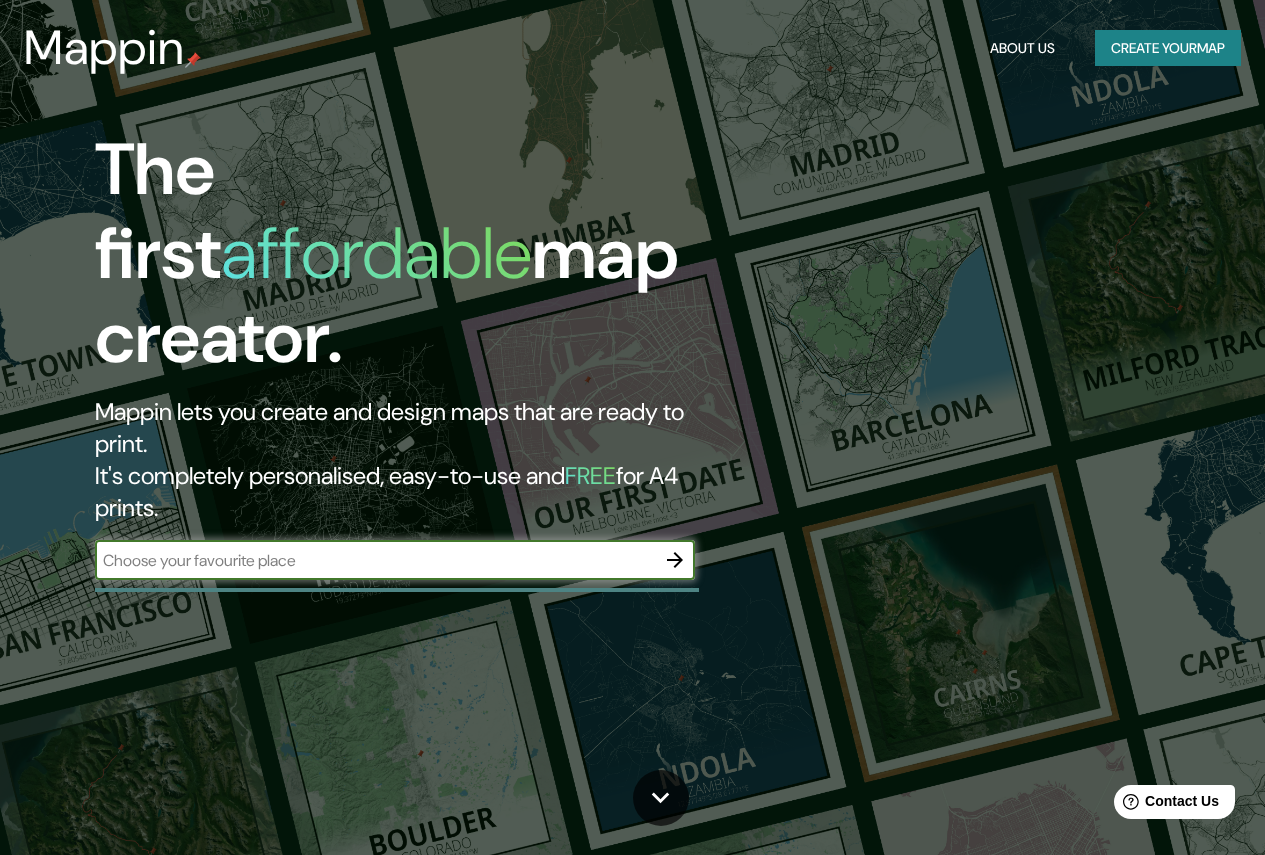 click on "Create your   map" at bounding box center (1168, 48) 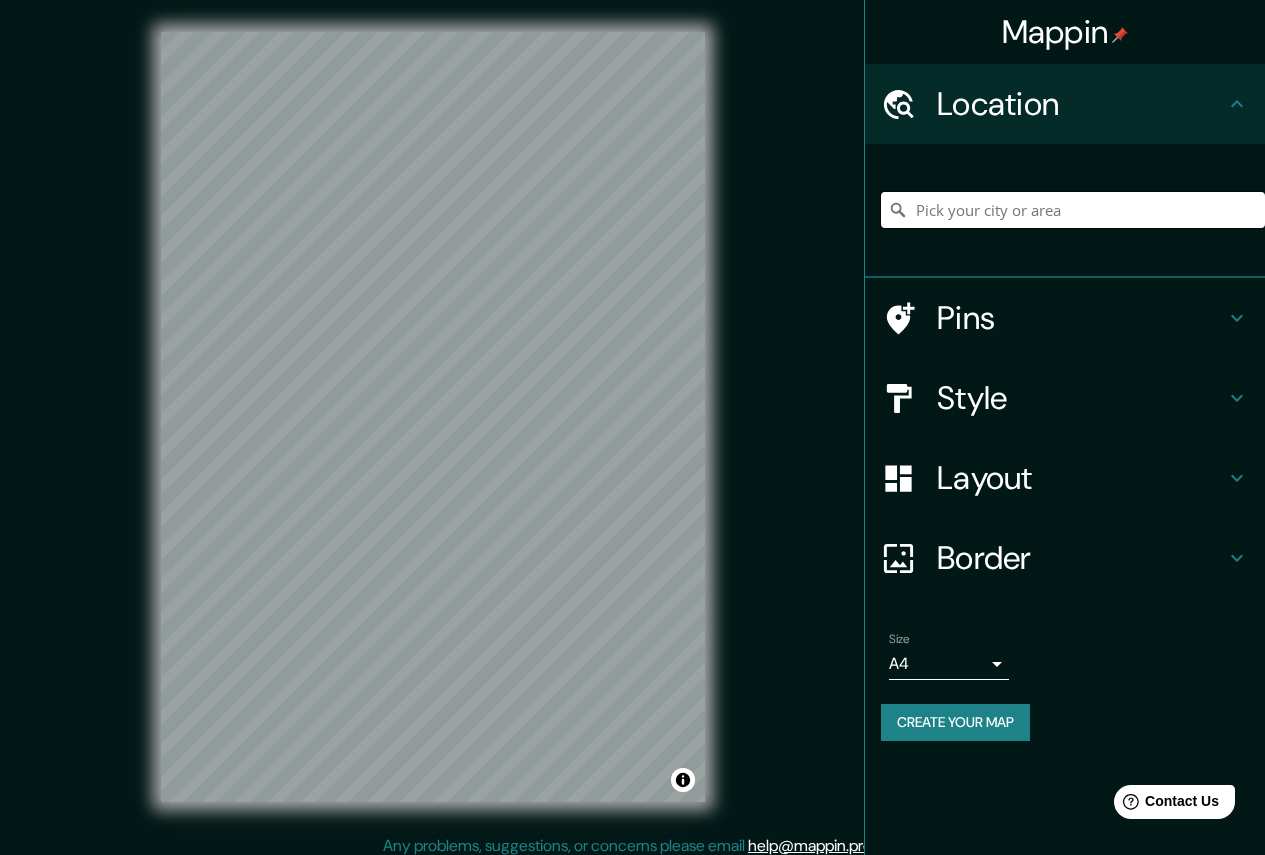 click at bounding box center [1073, 210] 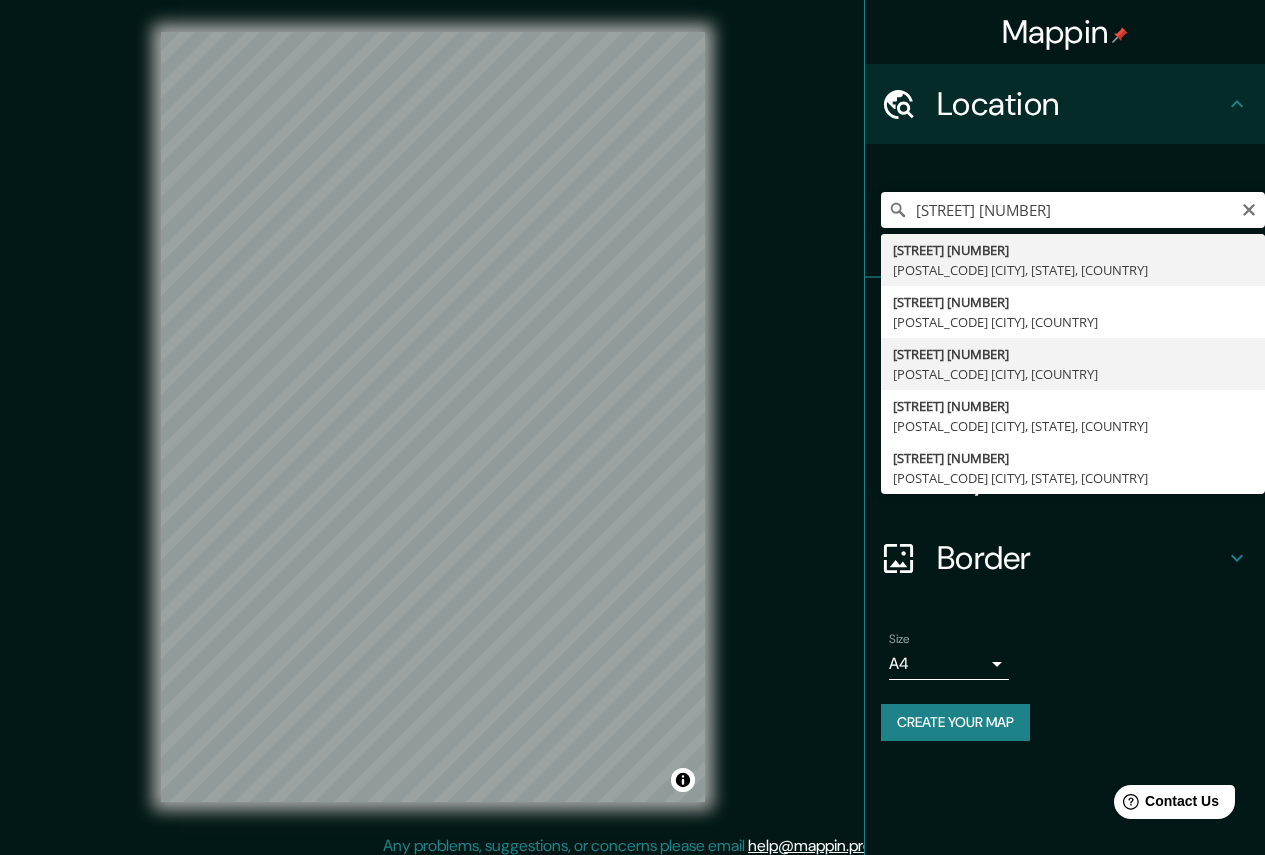 type on "[STREET] [NUMBER], [POSTAL_CODE] [CITY], [COUNTRY]" 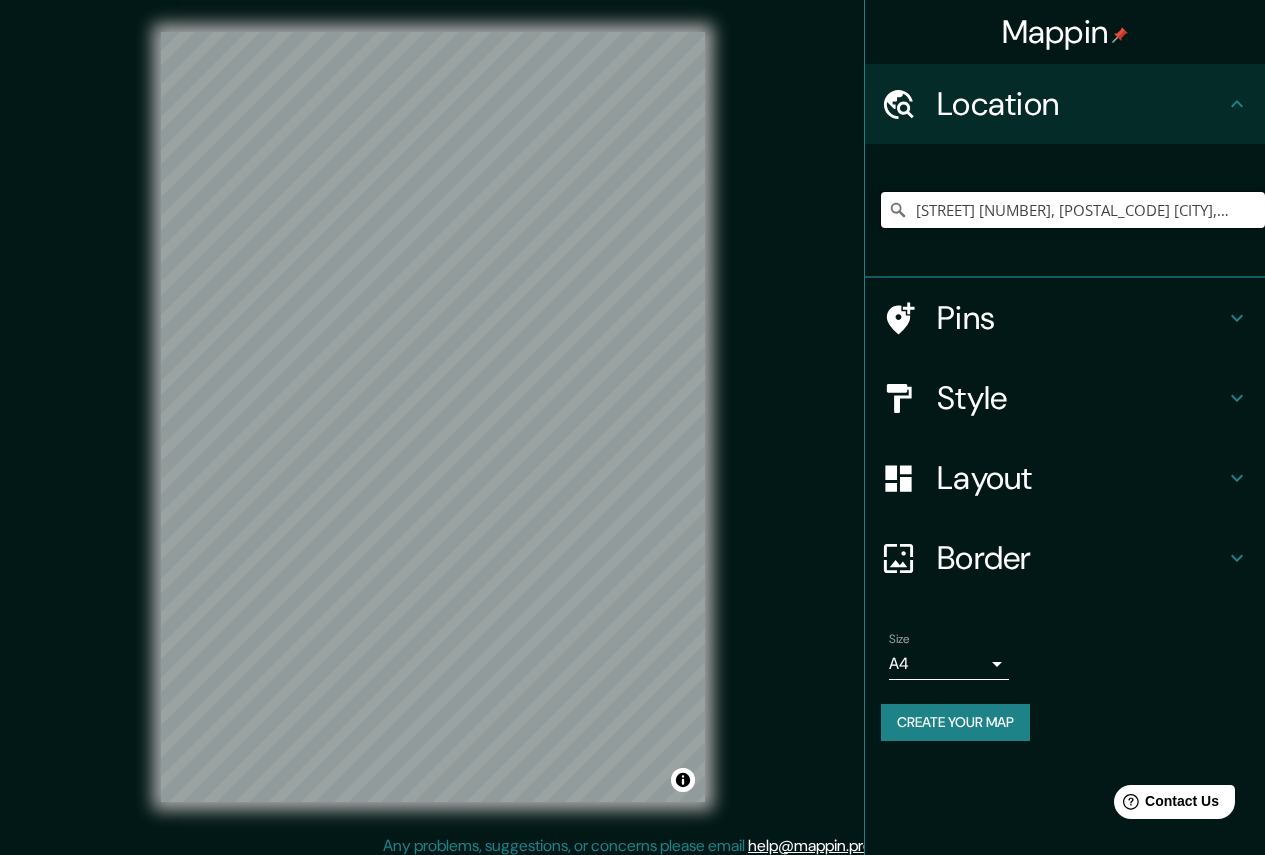 scroll, scrollTop: 0, scrollLeft: 0, axis: both 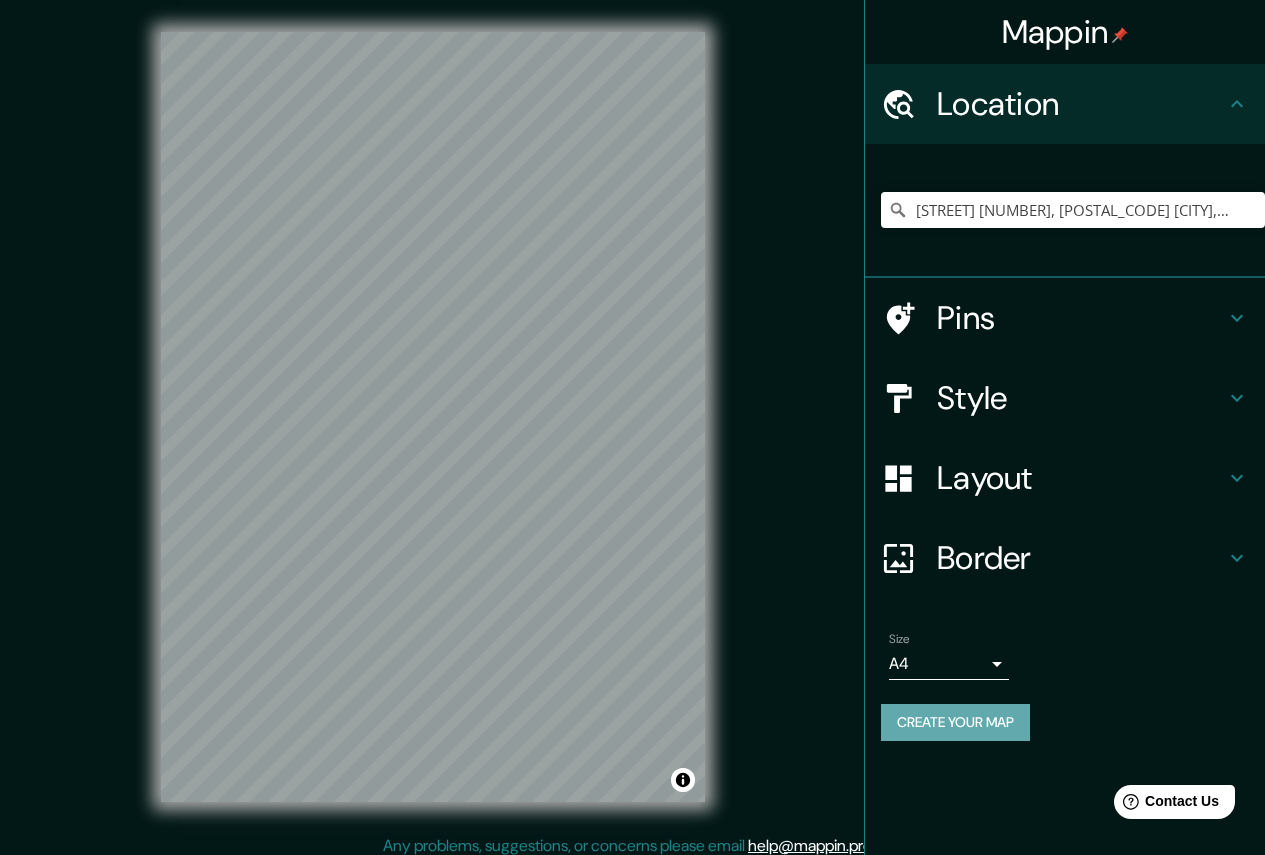 click on "Create your map" at bounding box center (955, 722) 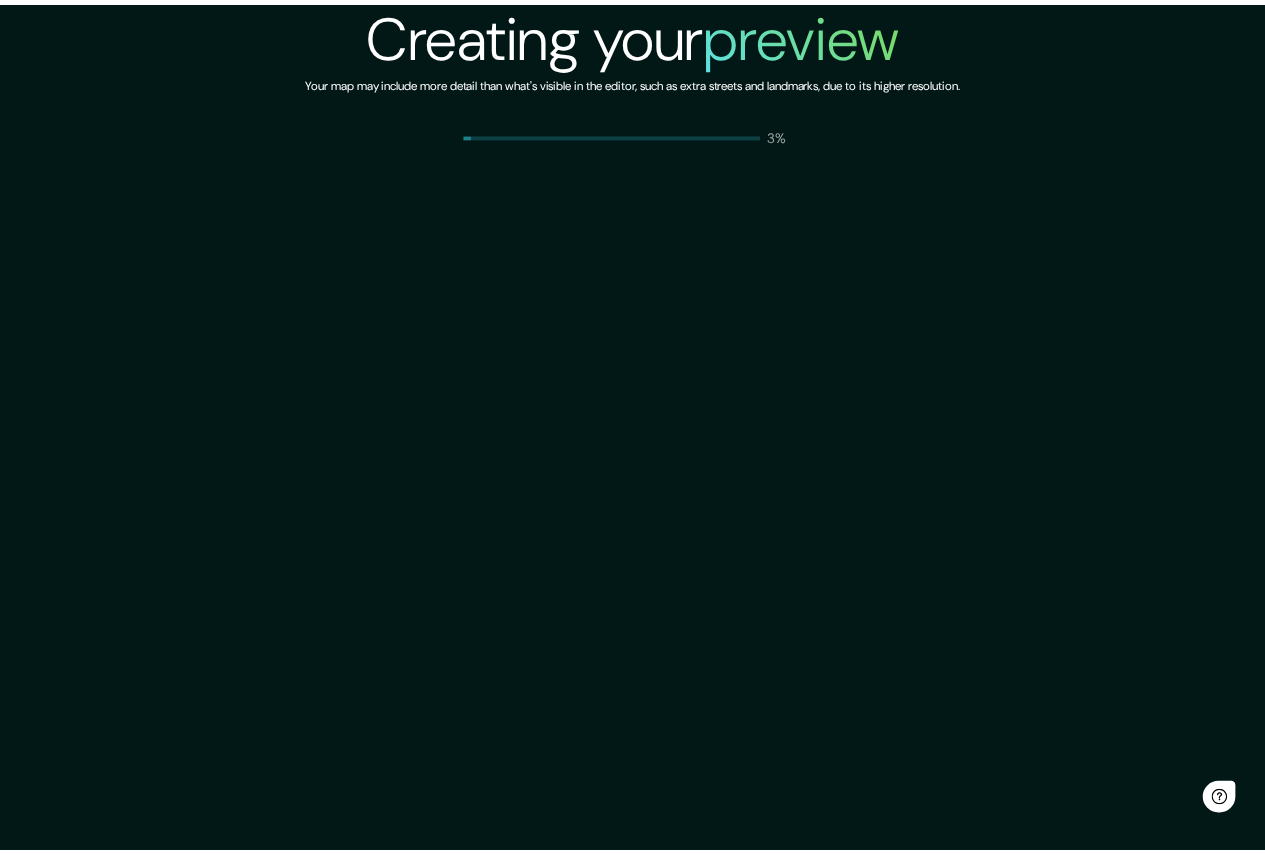 scroll, scrollTop: 0, scrollLeft: 0, axis: both 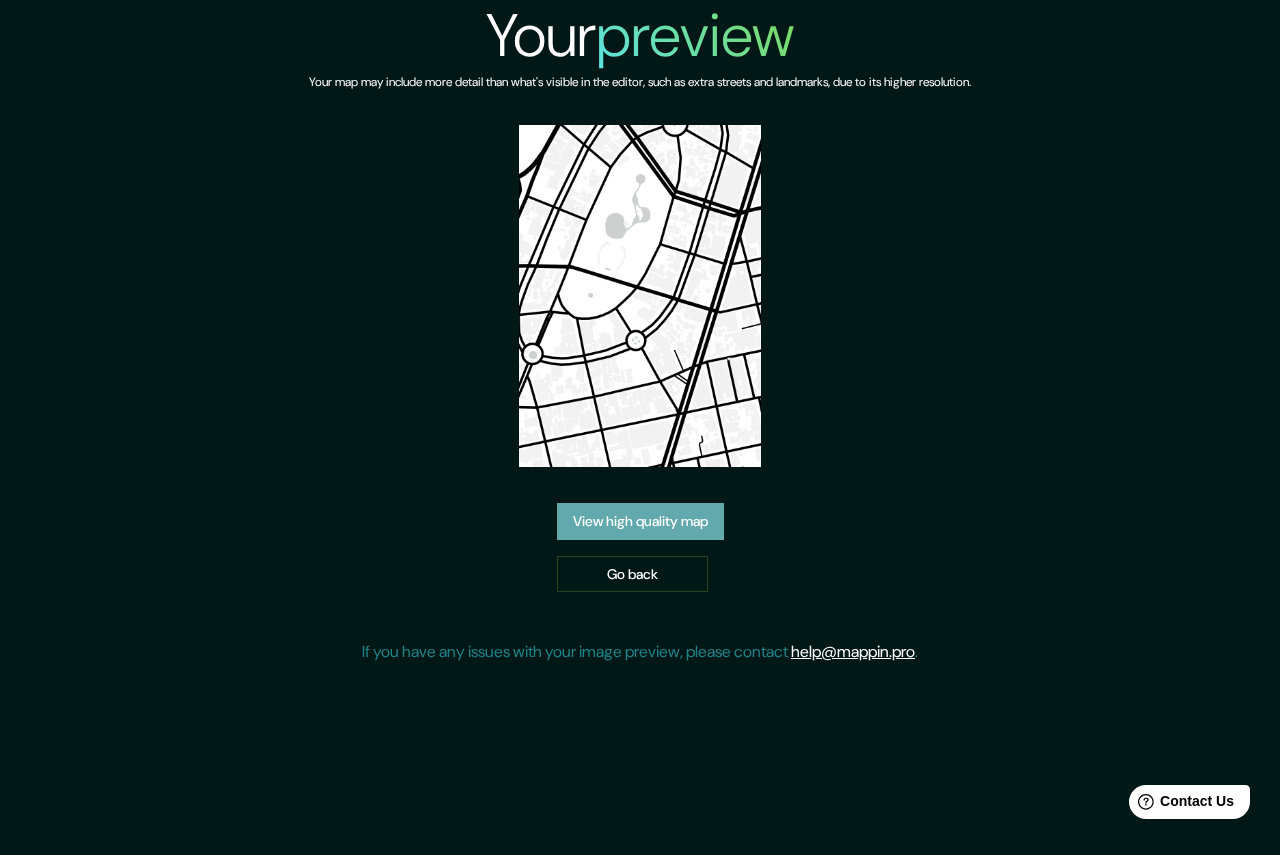 click on "View high quality map" at bounding box center (640, 521) 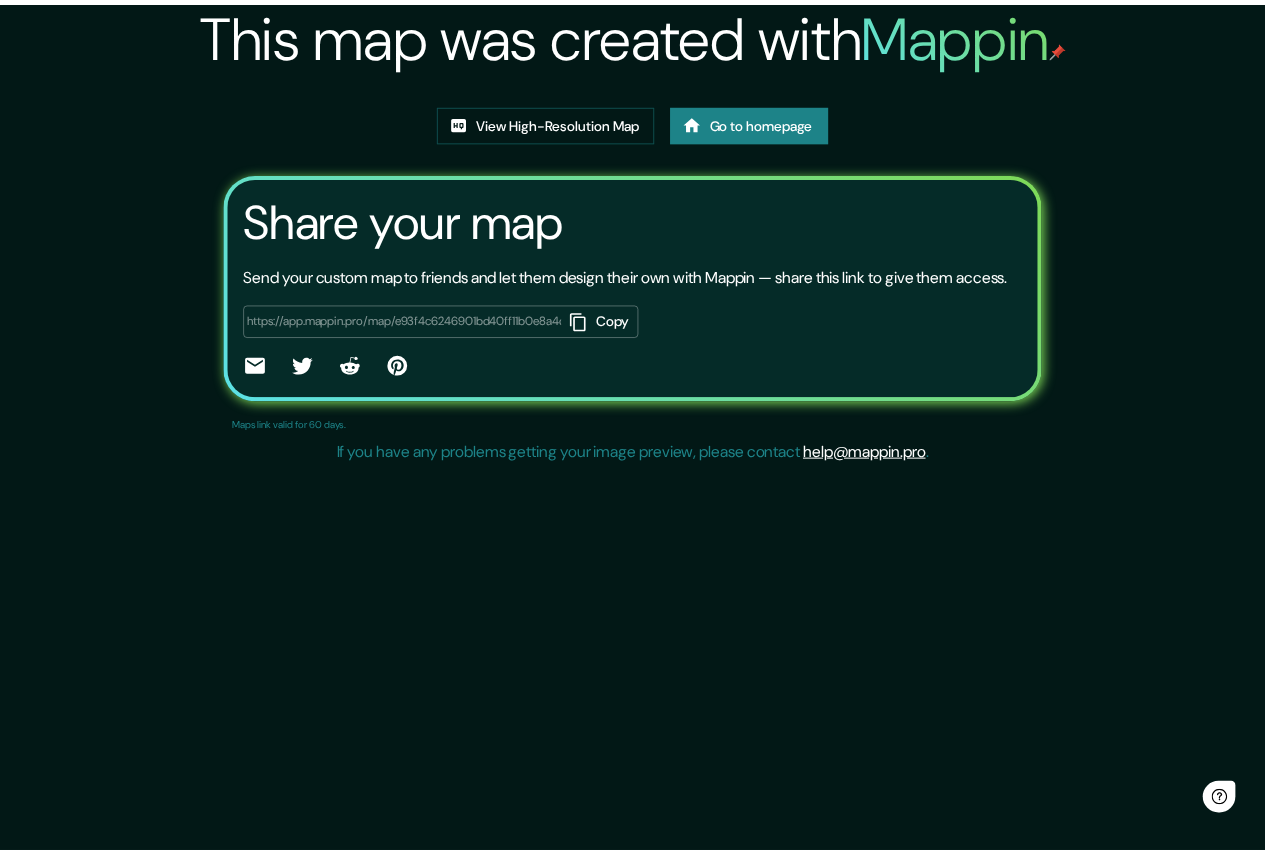 scroll, scrollTop: 0, scrollLeft: 0, axis: both 